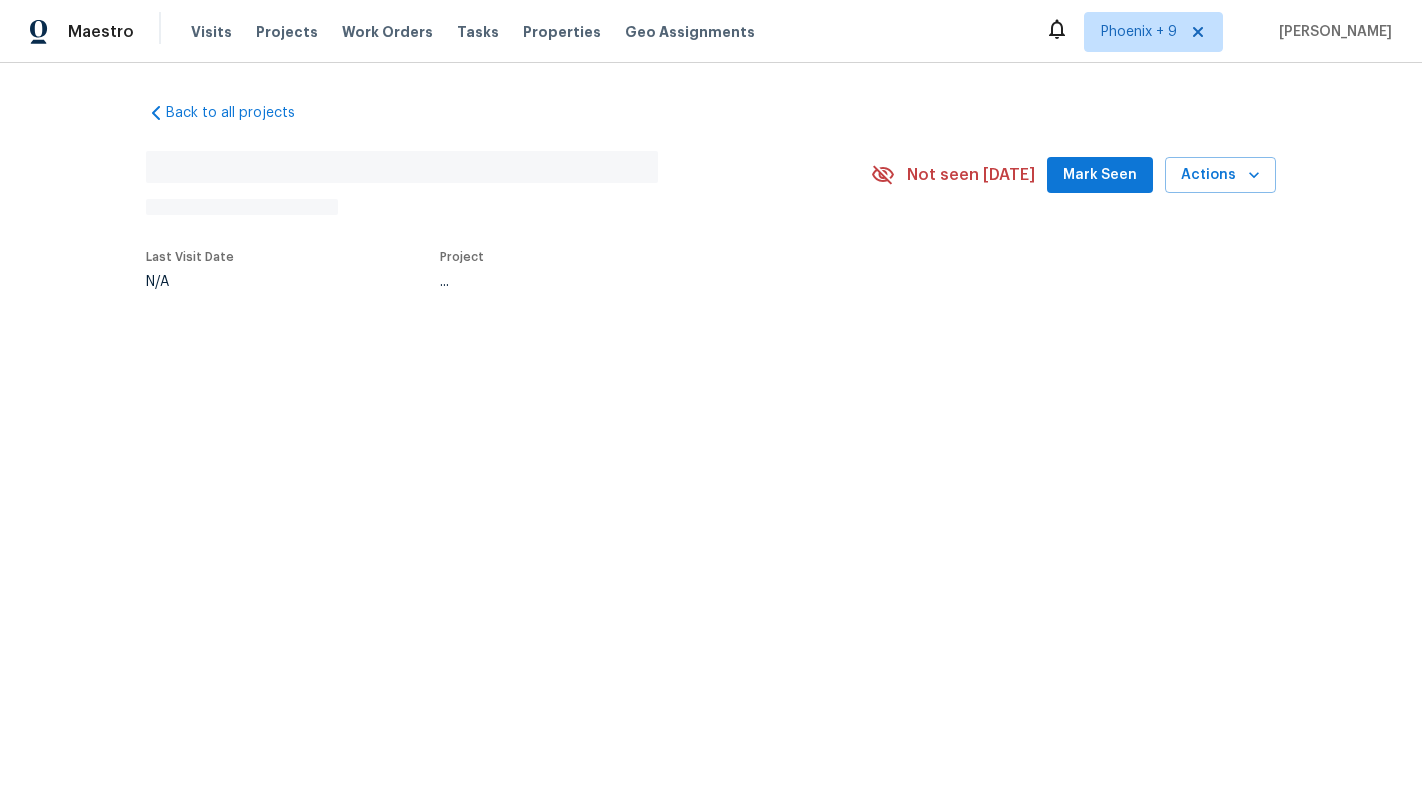 scroll, scrollTop: 0, scrollLeft: 0, axis: both 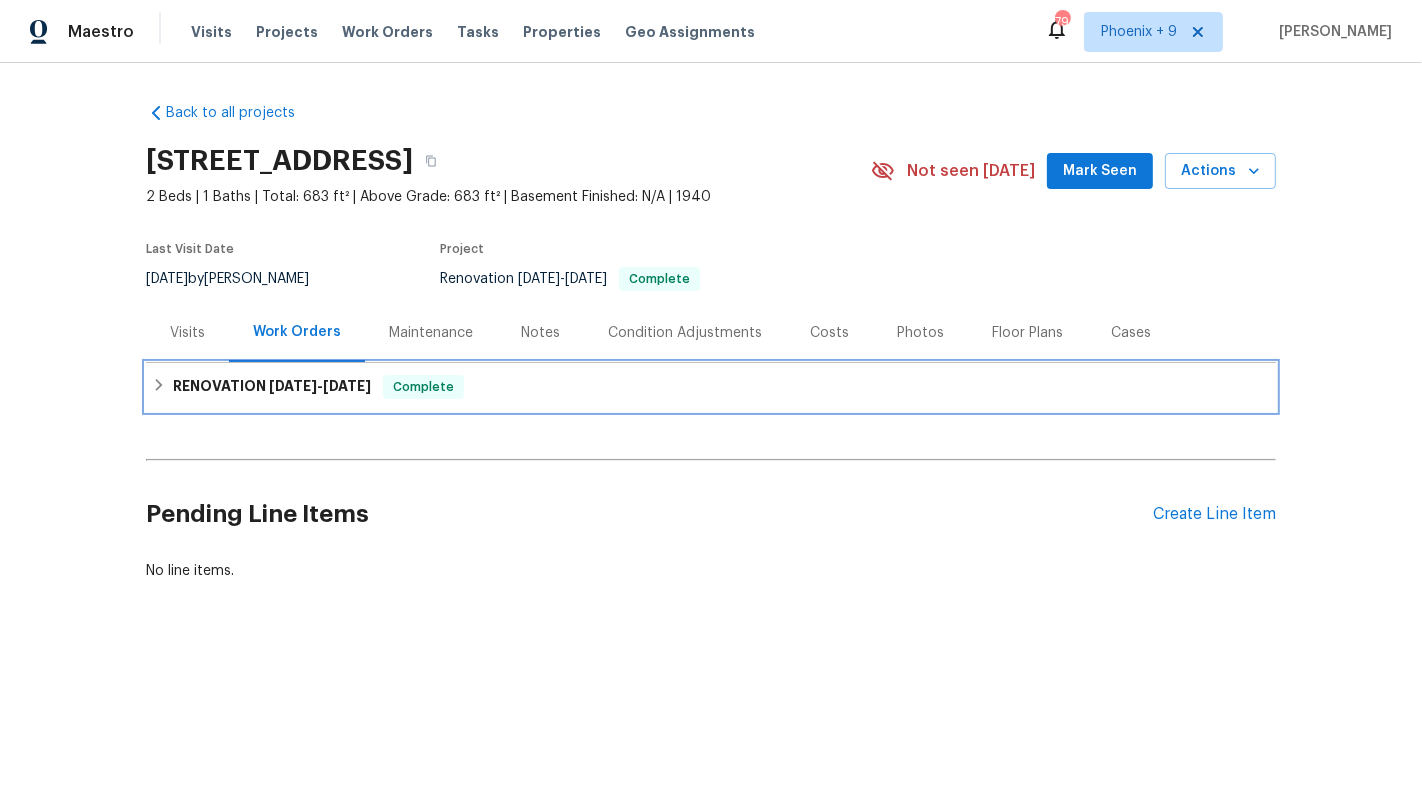 click on "7/9/25" at bounding box center (347, 386) 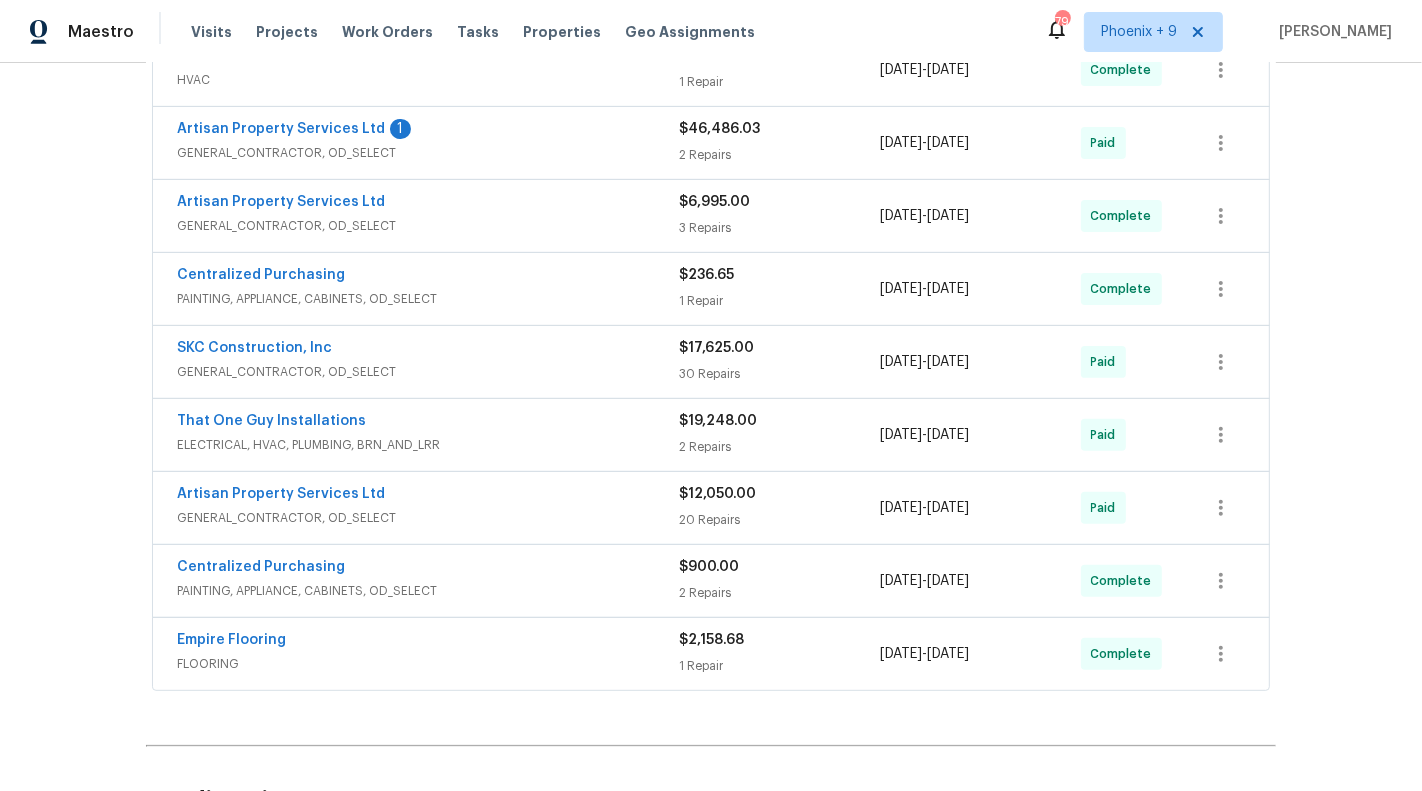 scroll, scrollTop: 507, scrollLeft: 0, axis: vertical 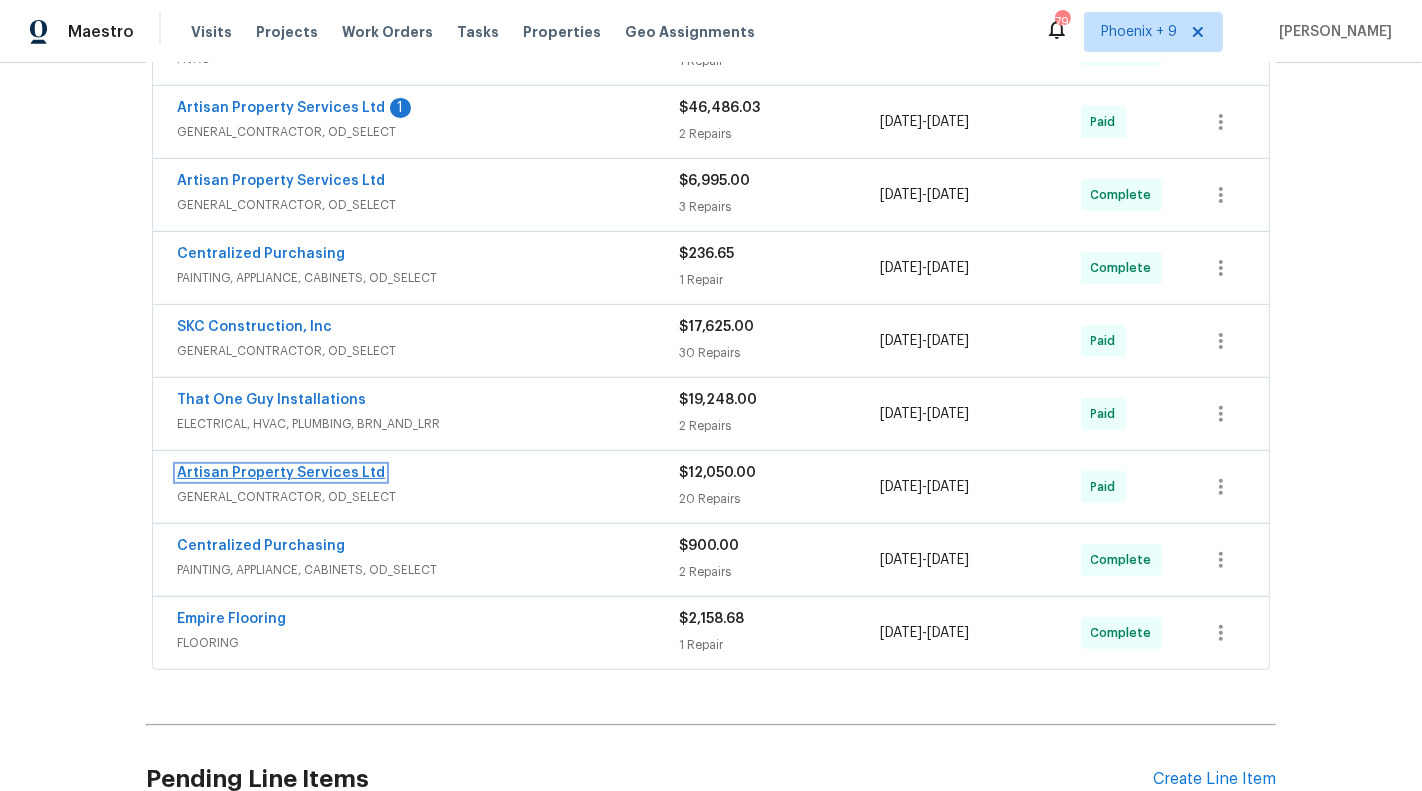 click on "Artisan Property Services Ltd" at bounding box center [281, 473] 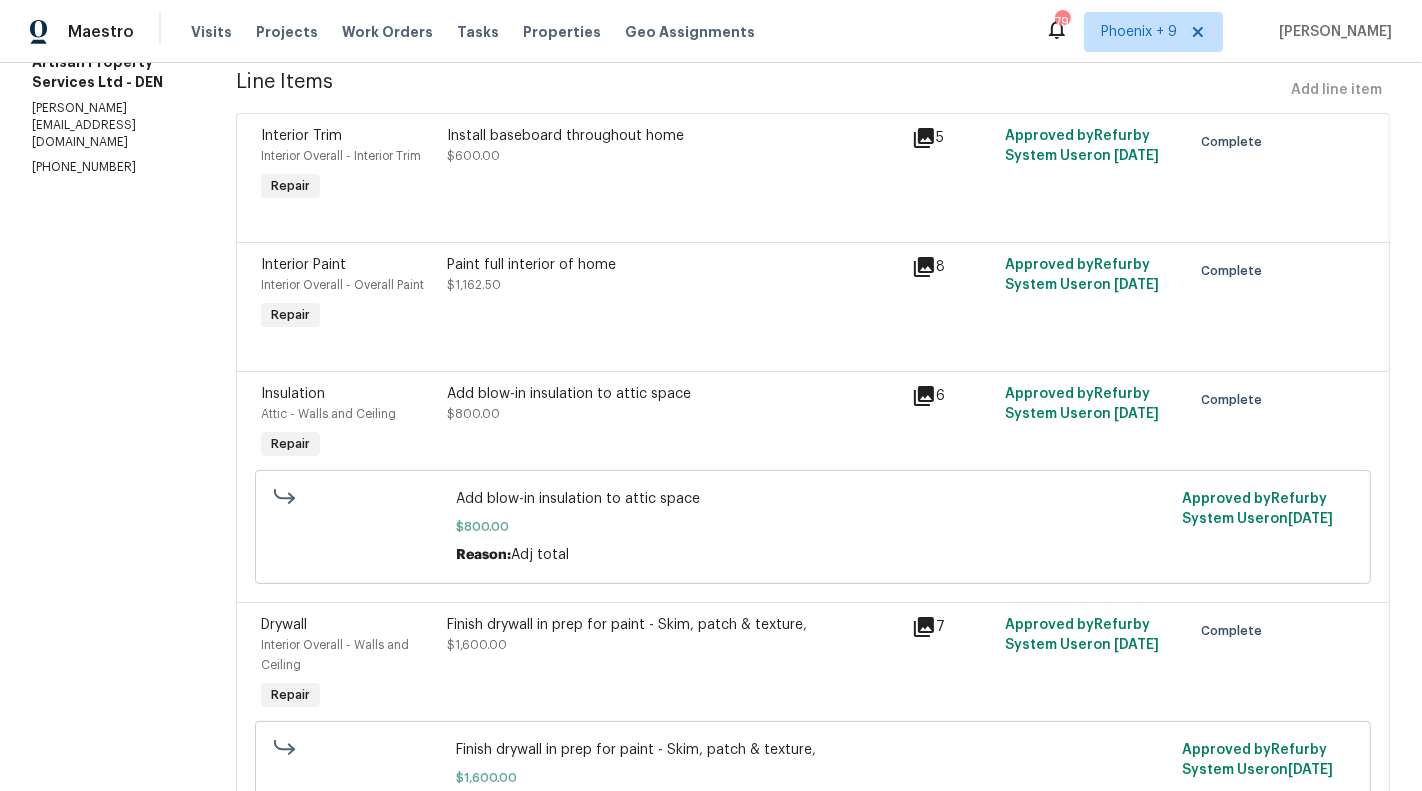 scroll, scrollTop: 0, scrollLeft: 0, axis: both 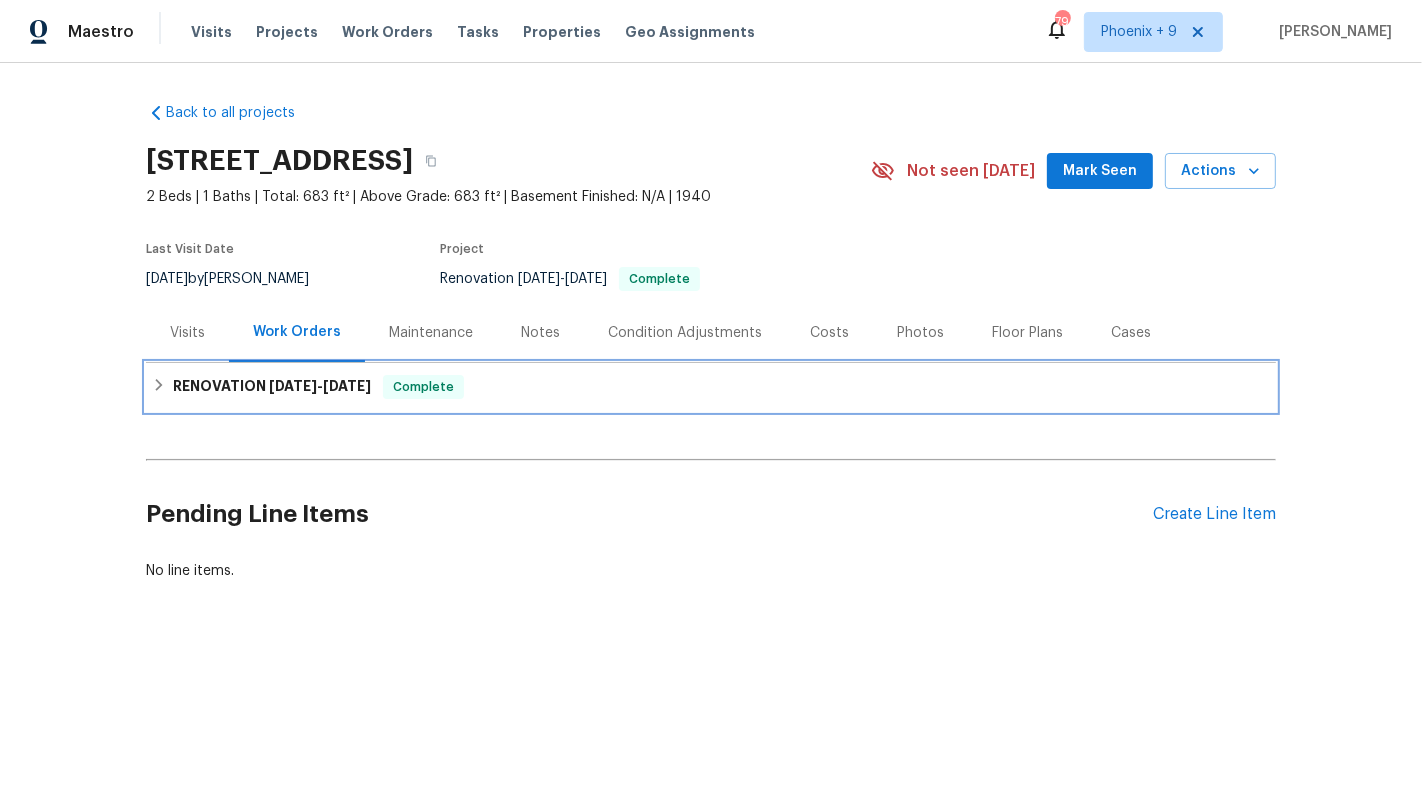 click on "RENOVATION   3/20/25  -  7/9/25" at bounding box center (272, 387) 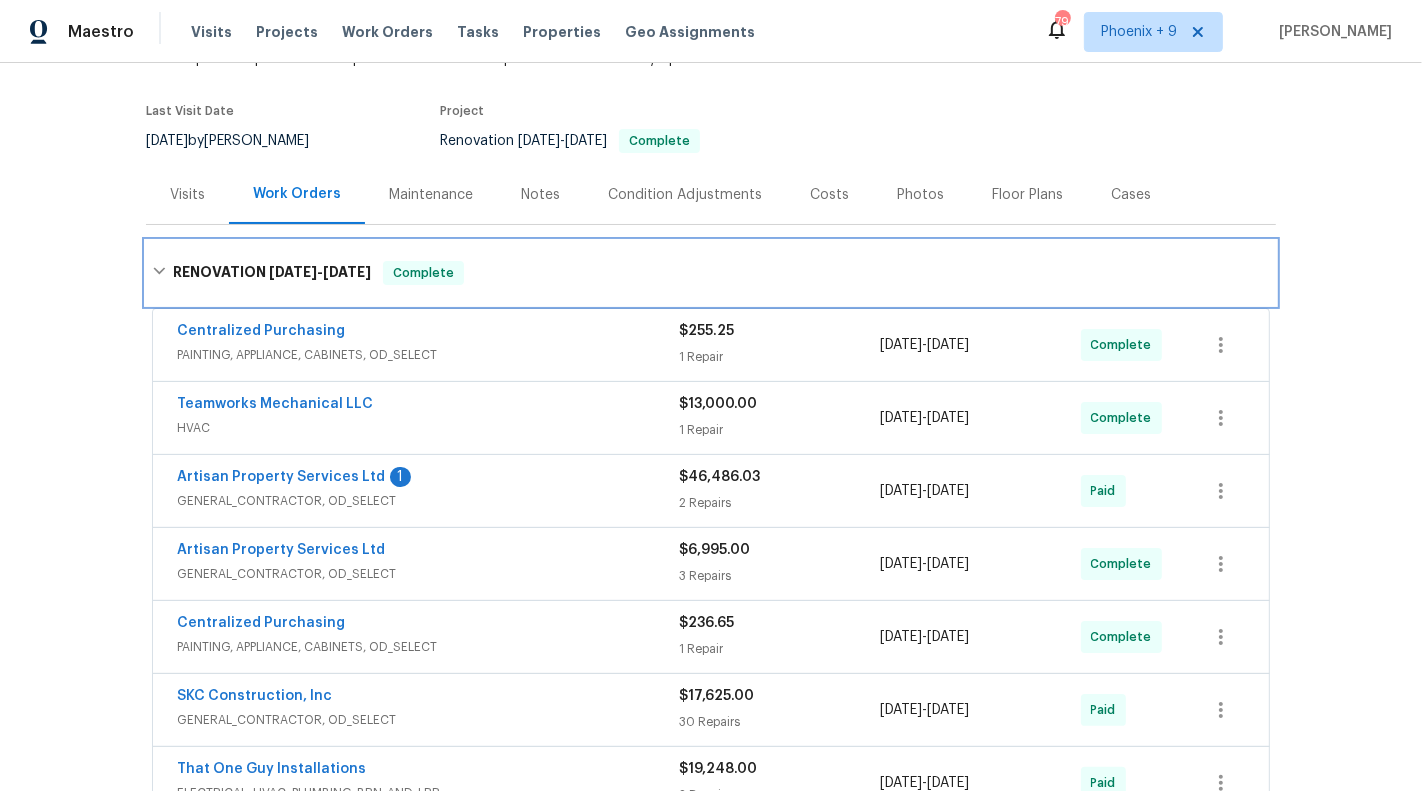scroll, scrollTop: 141, scrollLeft: 0, axis: vertical 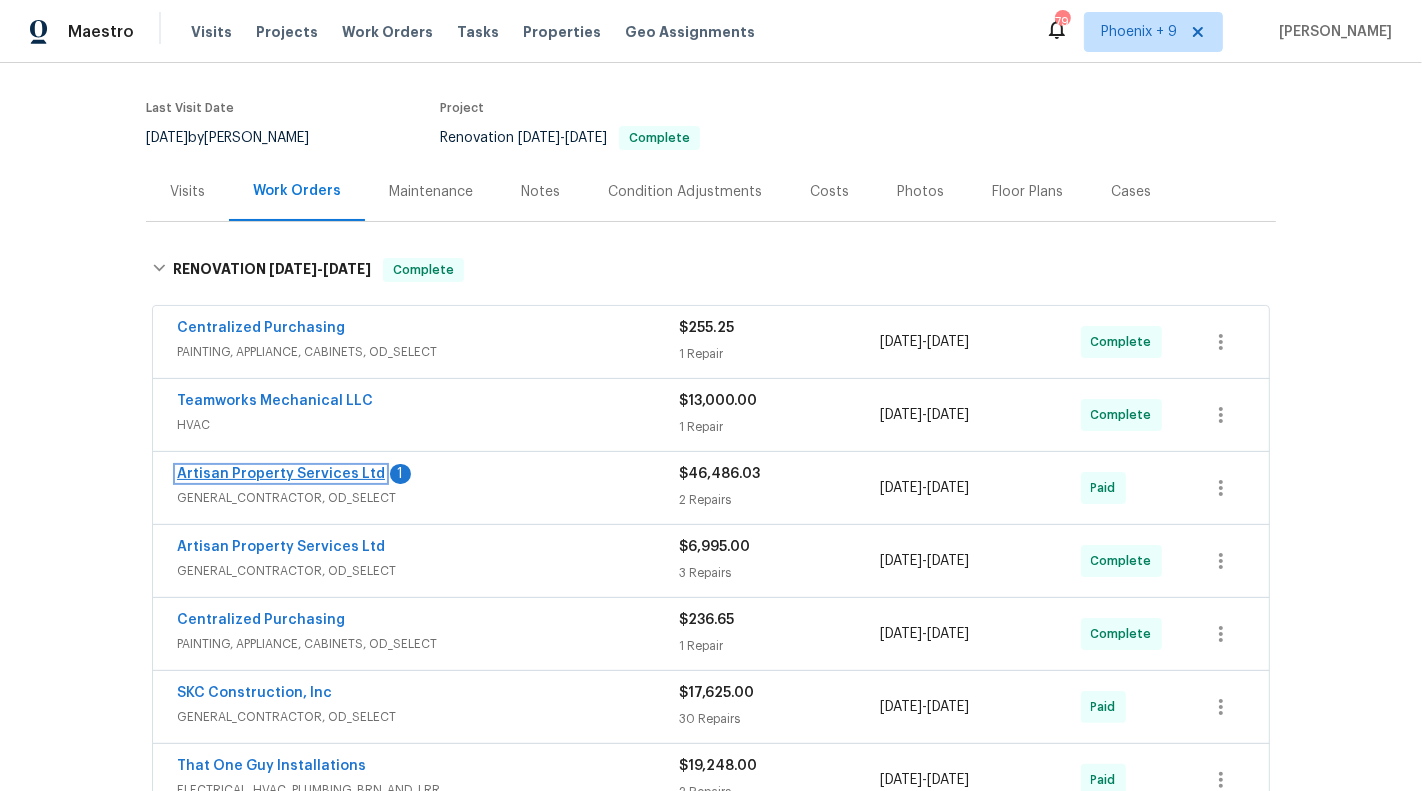 click on "Artisan Property Services Ltd" at bounding box center [281, 474] 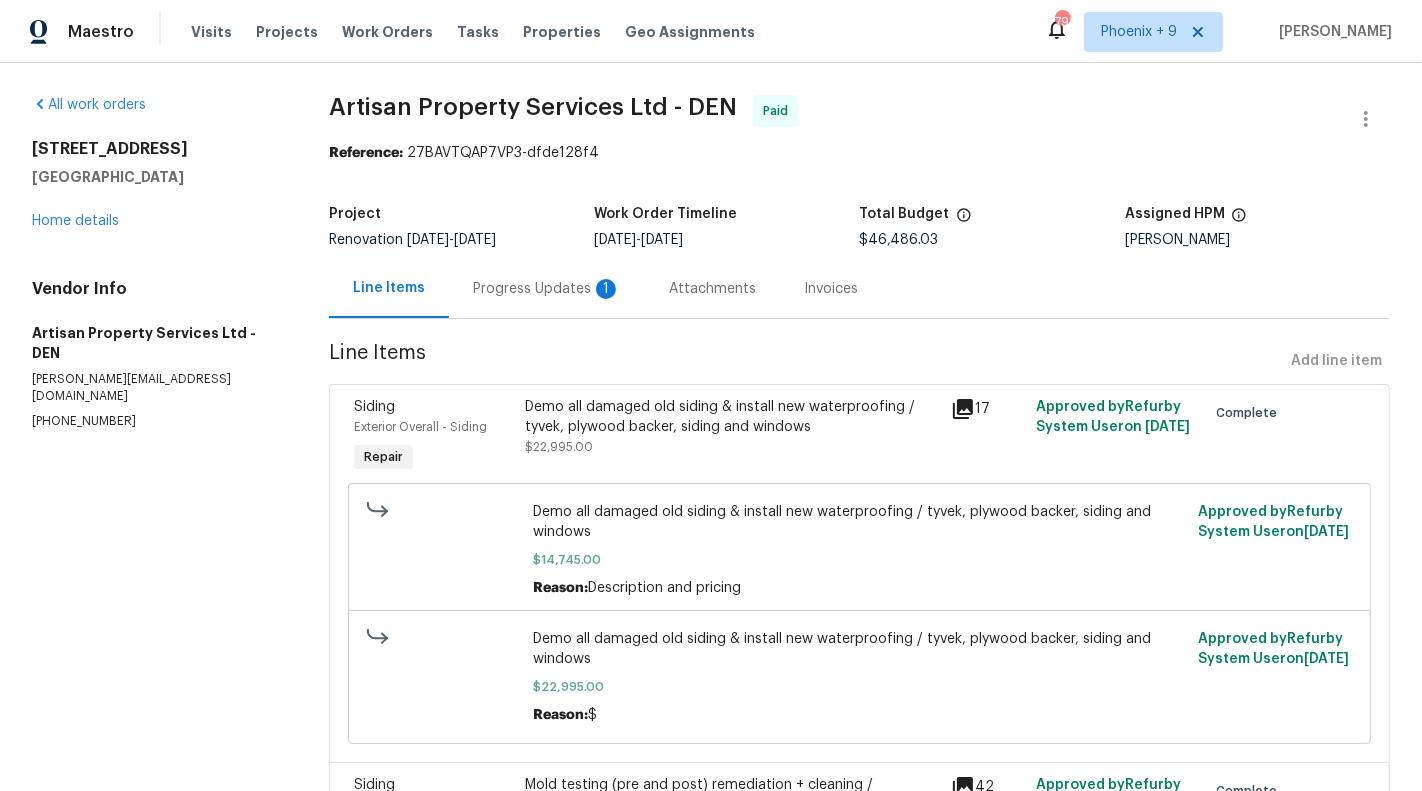 click on "Progress Updates 1" at bounding box center (547, 289) 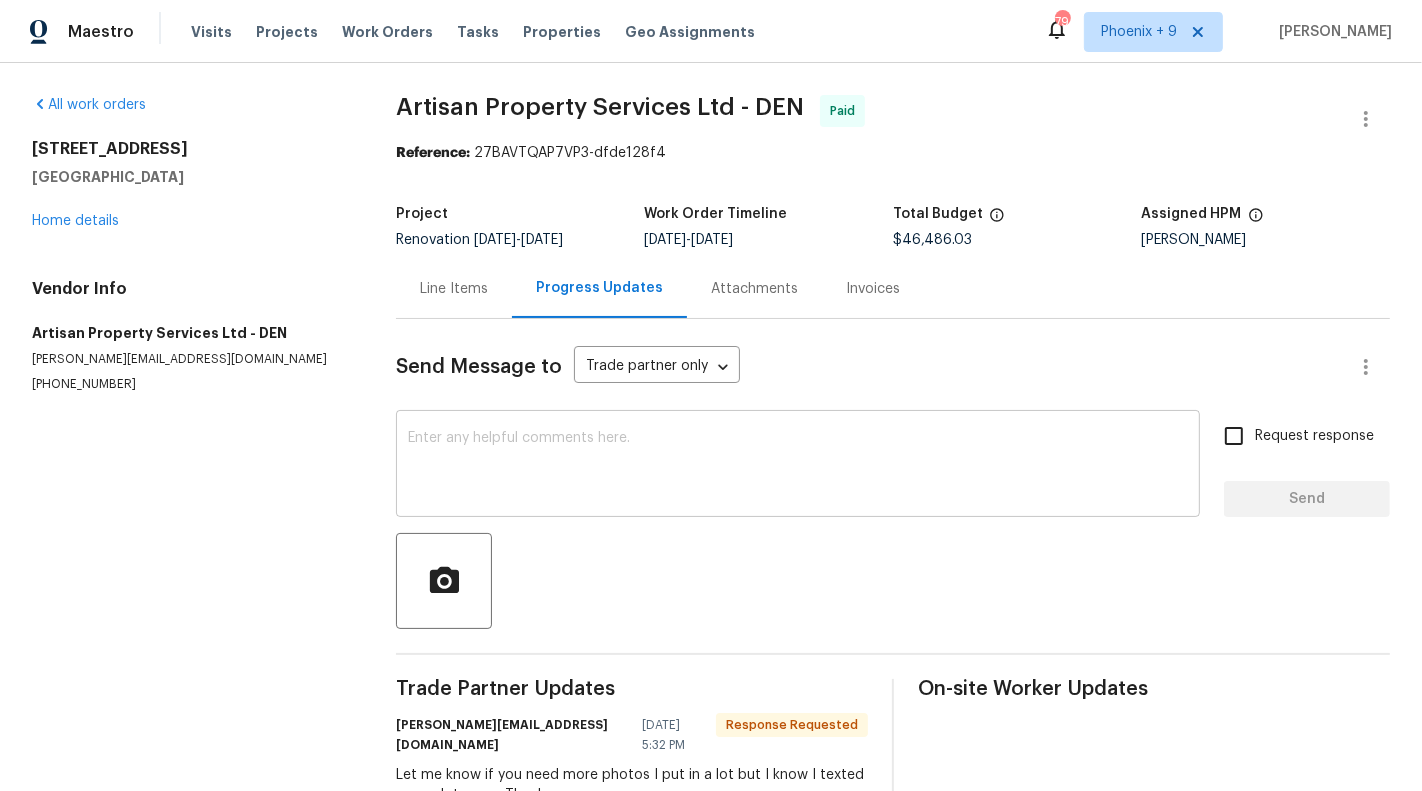 scroll, scrollTop: 50, scrollLeft: 0, axis: vertical 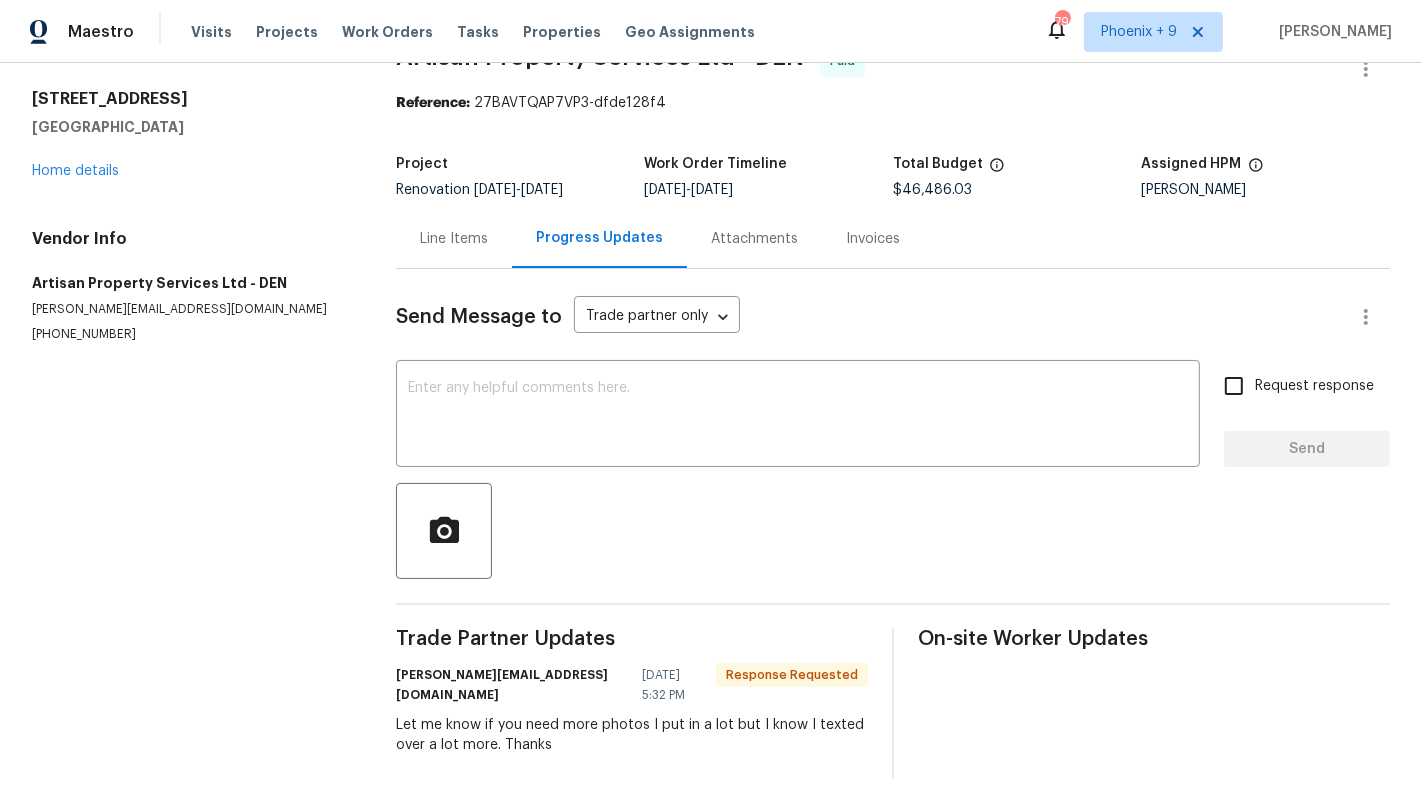 click on "Line Items" at bounding box center [454, 239] 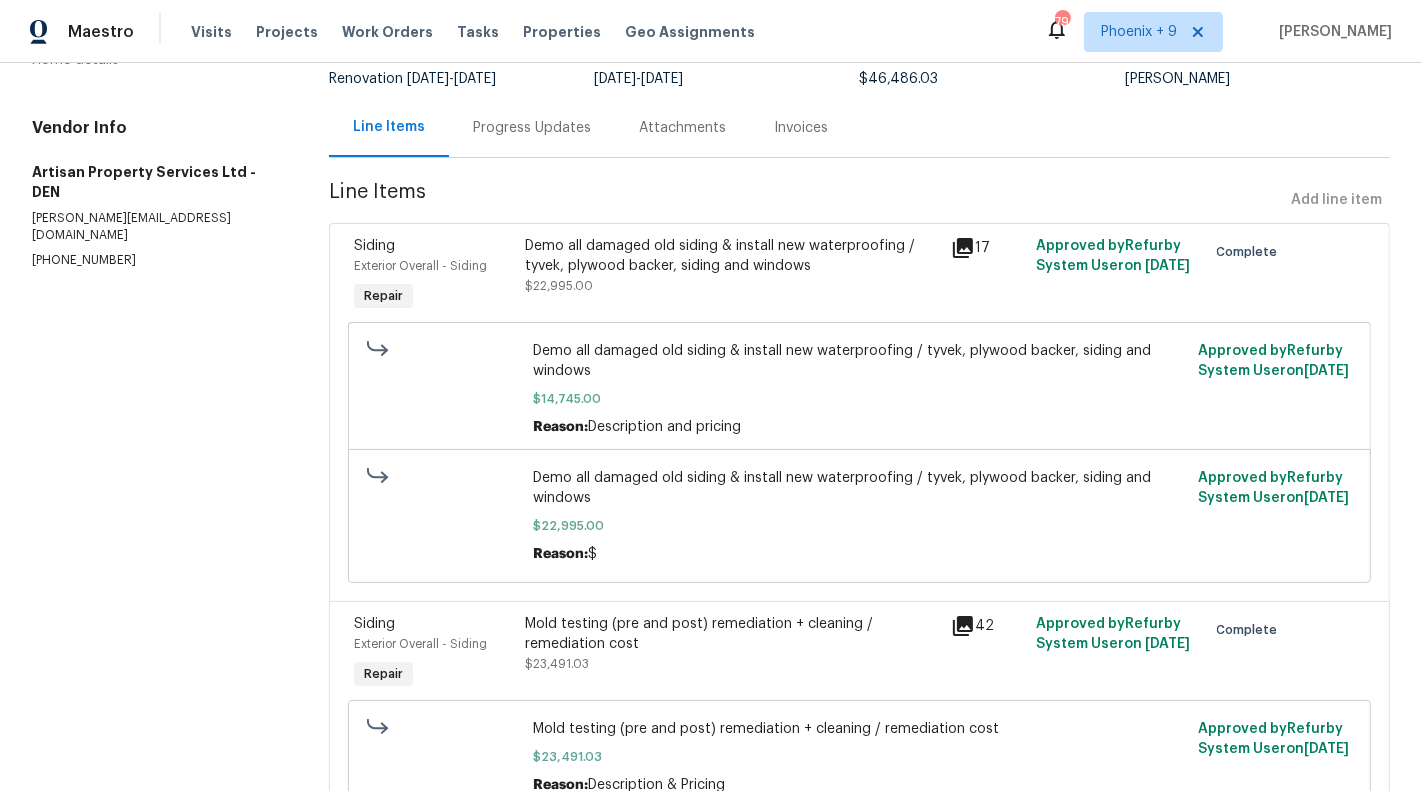scroll, scrollTop: 0, scrollLeft: 0, axis: both 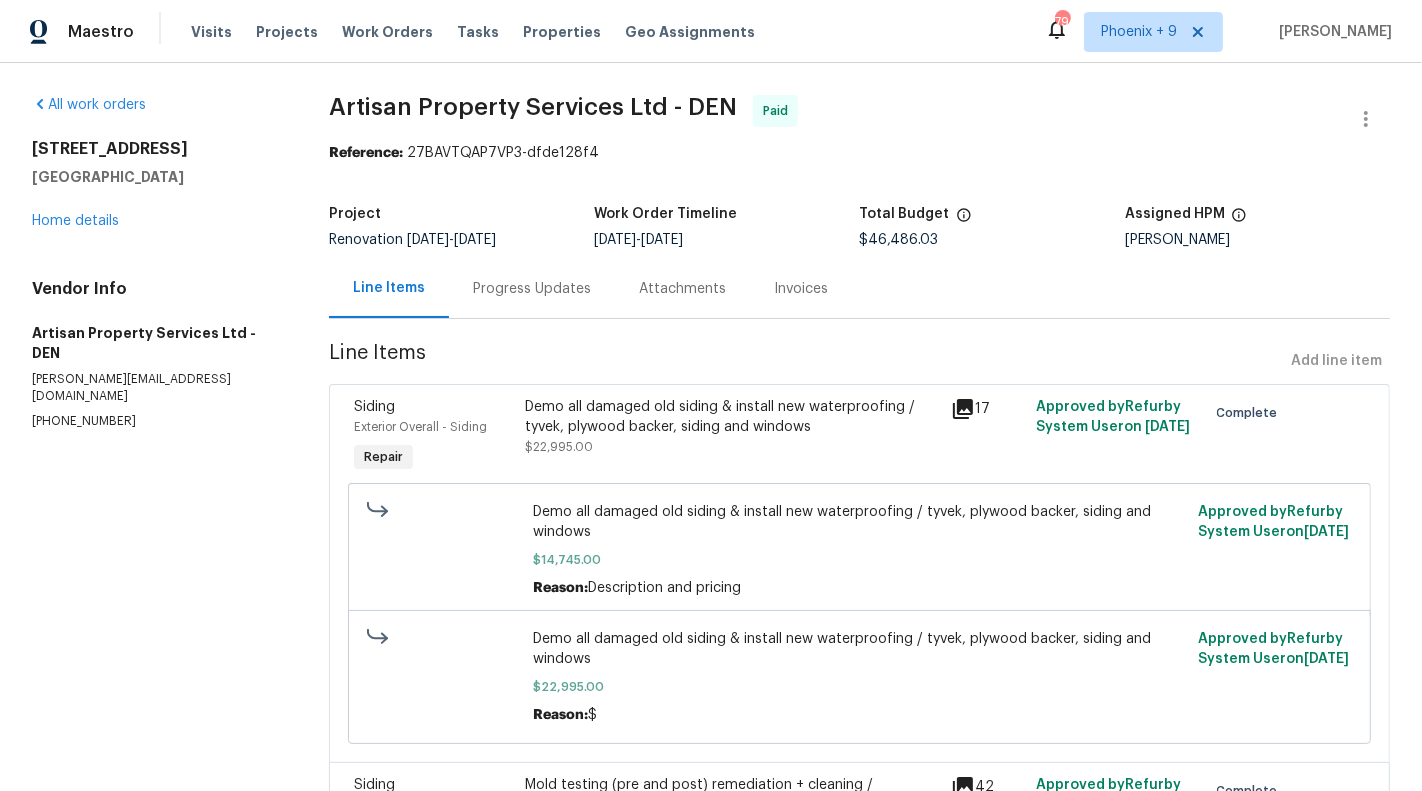drag, startPoint x: 1038, startPoint y: 402, endPoint x: 1135, endPoint y: 443, distance: 105.30907 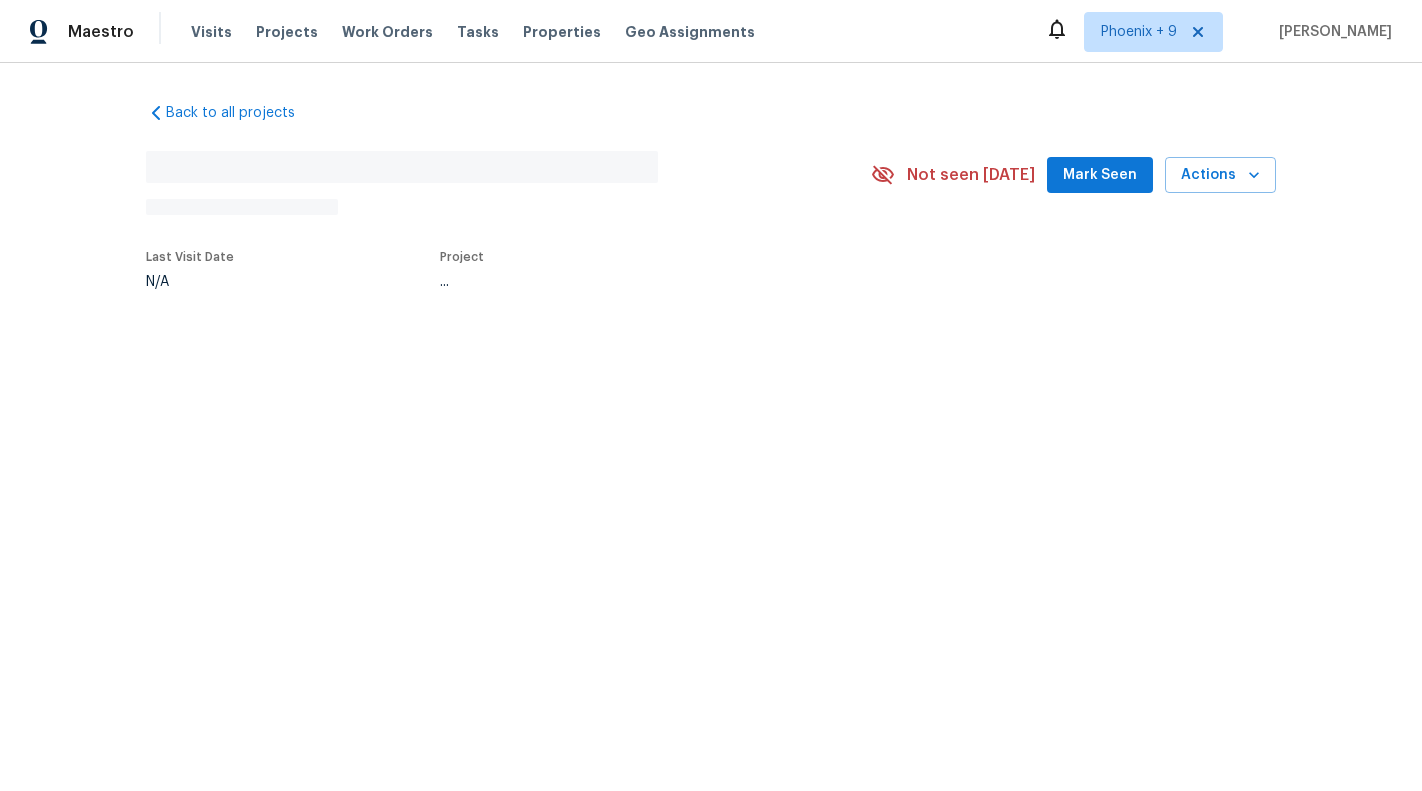 scroll, scrollTop: 0, scrollLeft: 0, axis: both 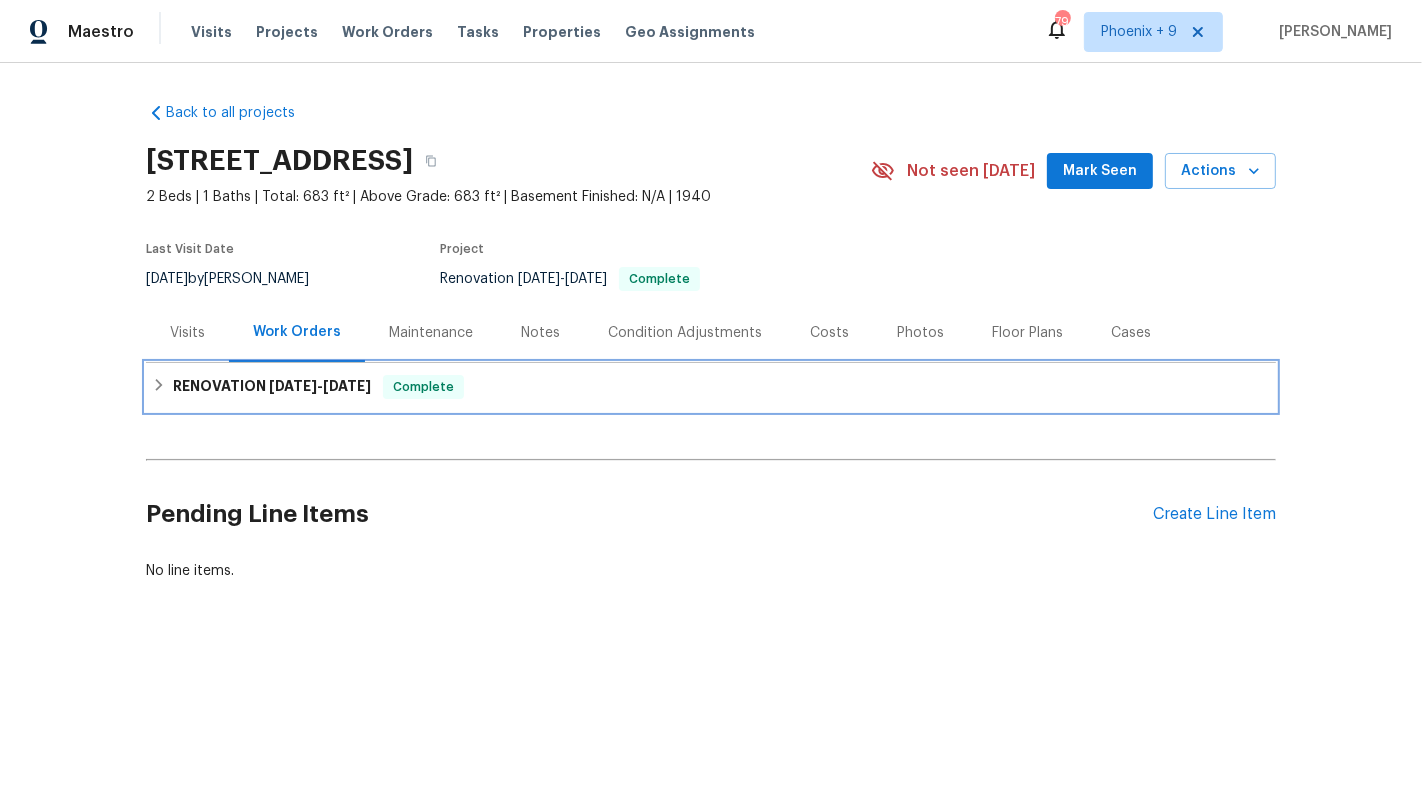 click on "[DATE]" at bounding box center (293, 386) 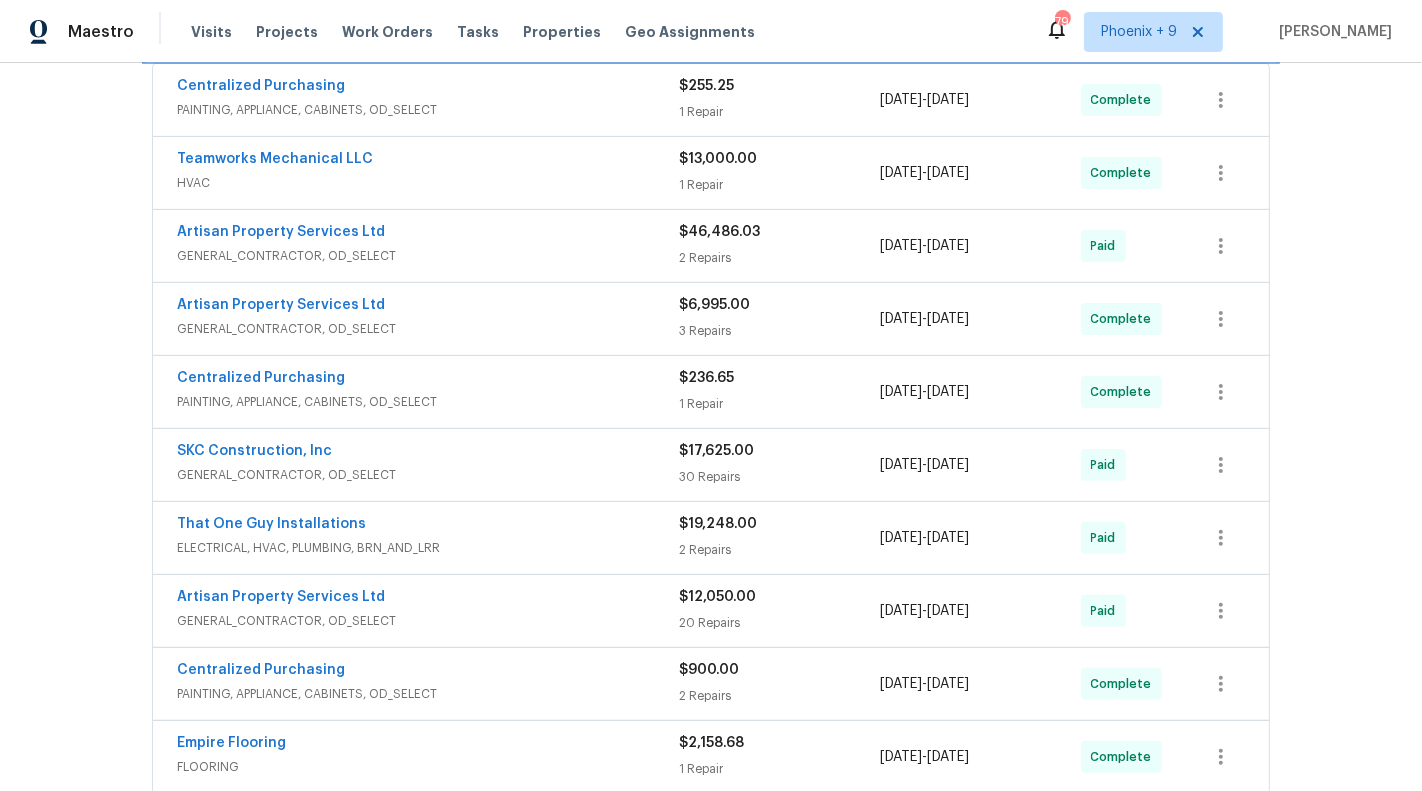 scroll, scrollTop: 357, scrollLeft: 0, axis: vertical 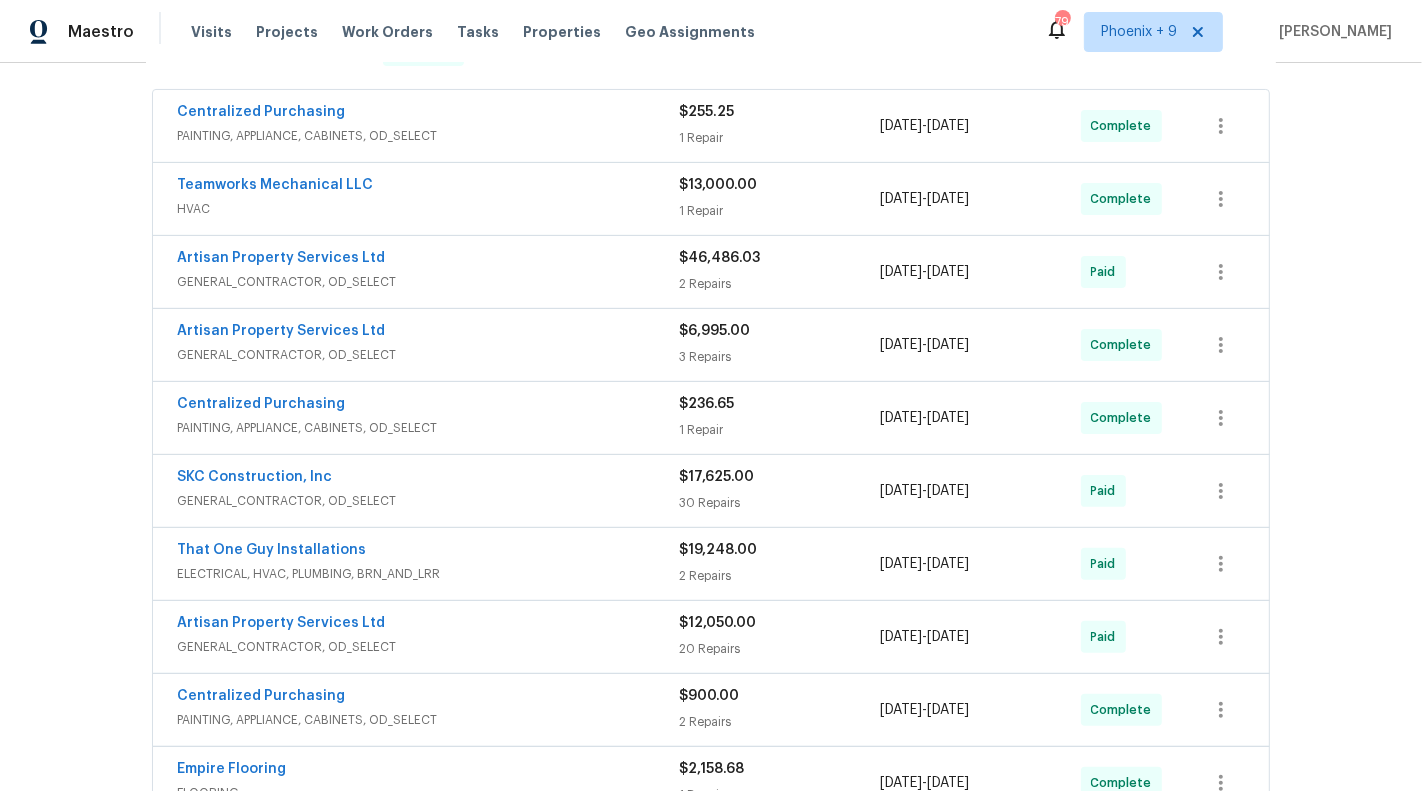 click on "That One Guy Installations" at bounding box center [428, 552] 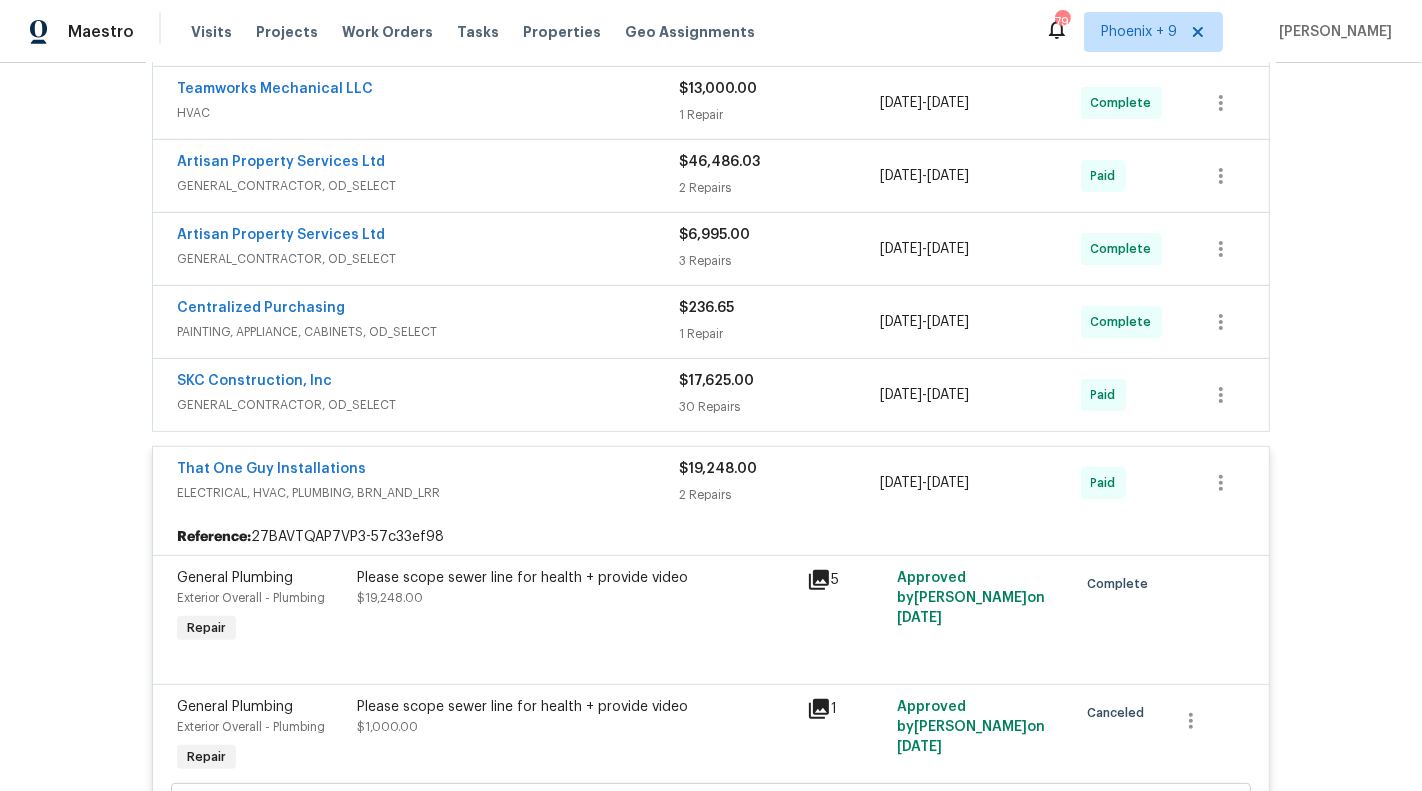 scroll, scrollTop: 443, scrollLeft: 0, axis: vertical 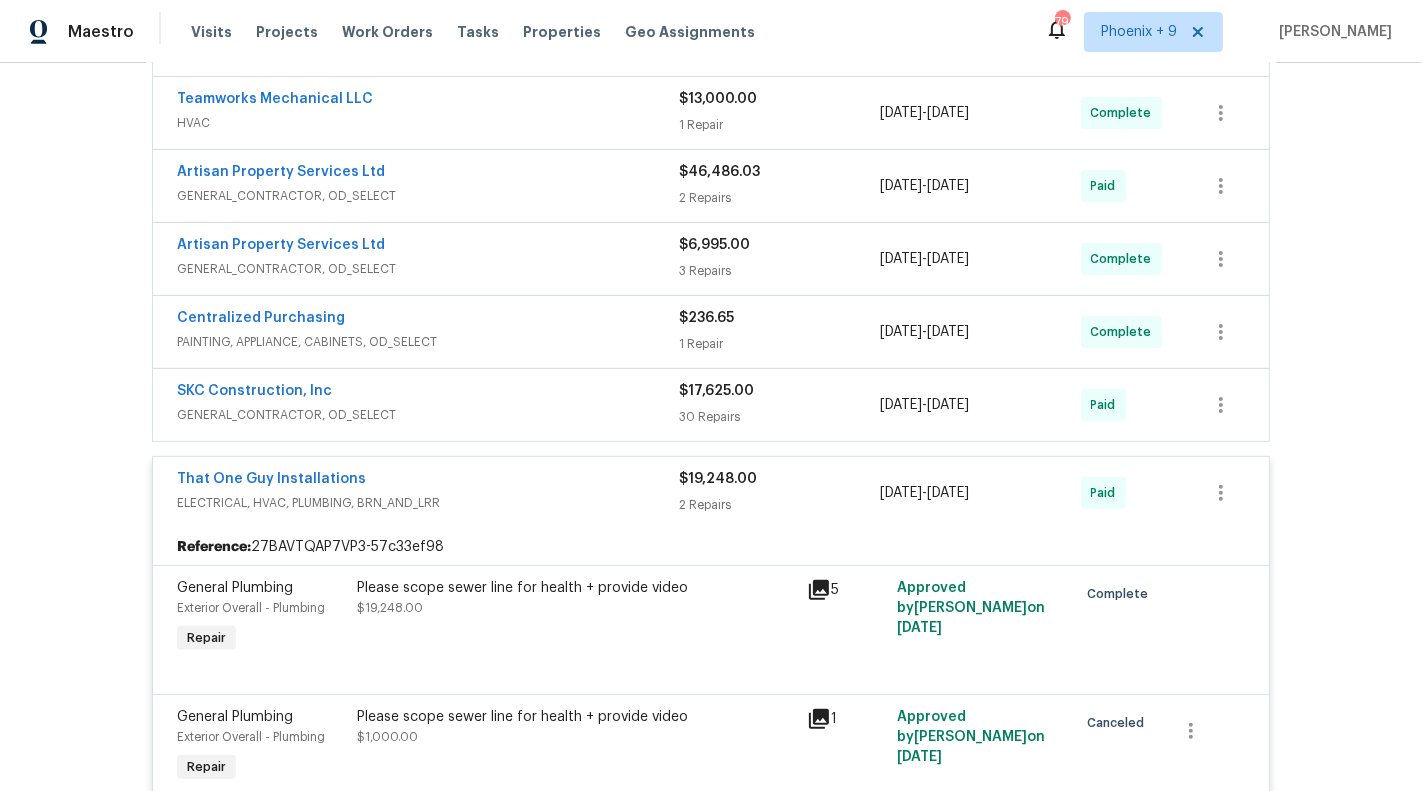 click on "SKC Construction, Inc" at bounding box center (428, 393) 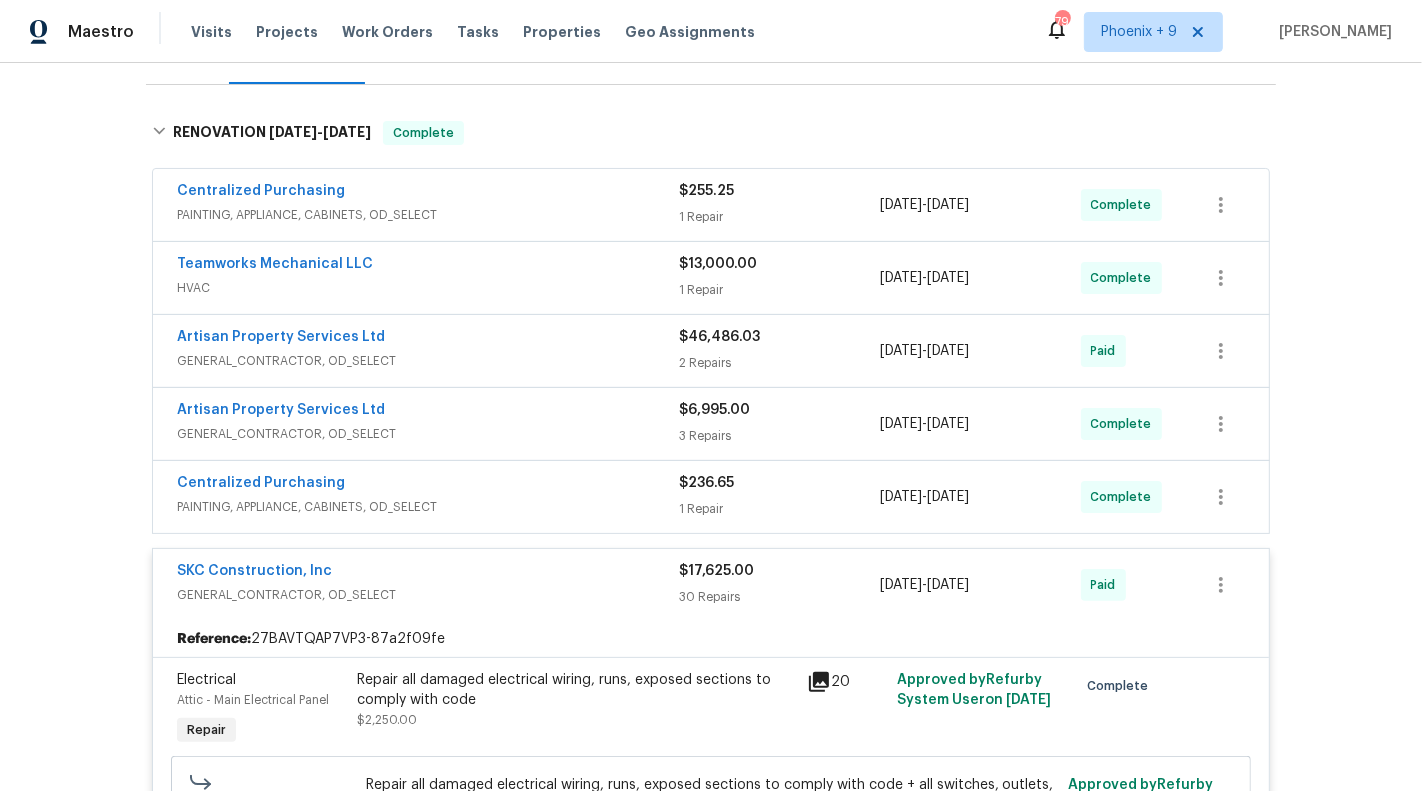 scroll, scrollTop: 272, scrollLeft: 0, axis: vertical 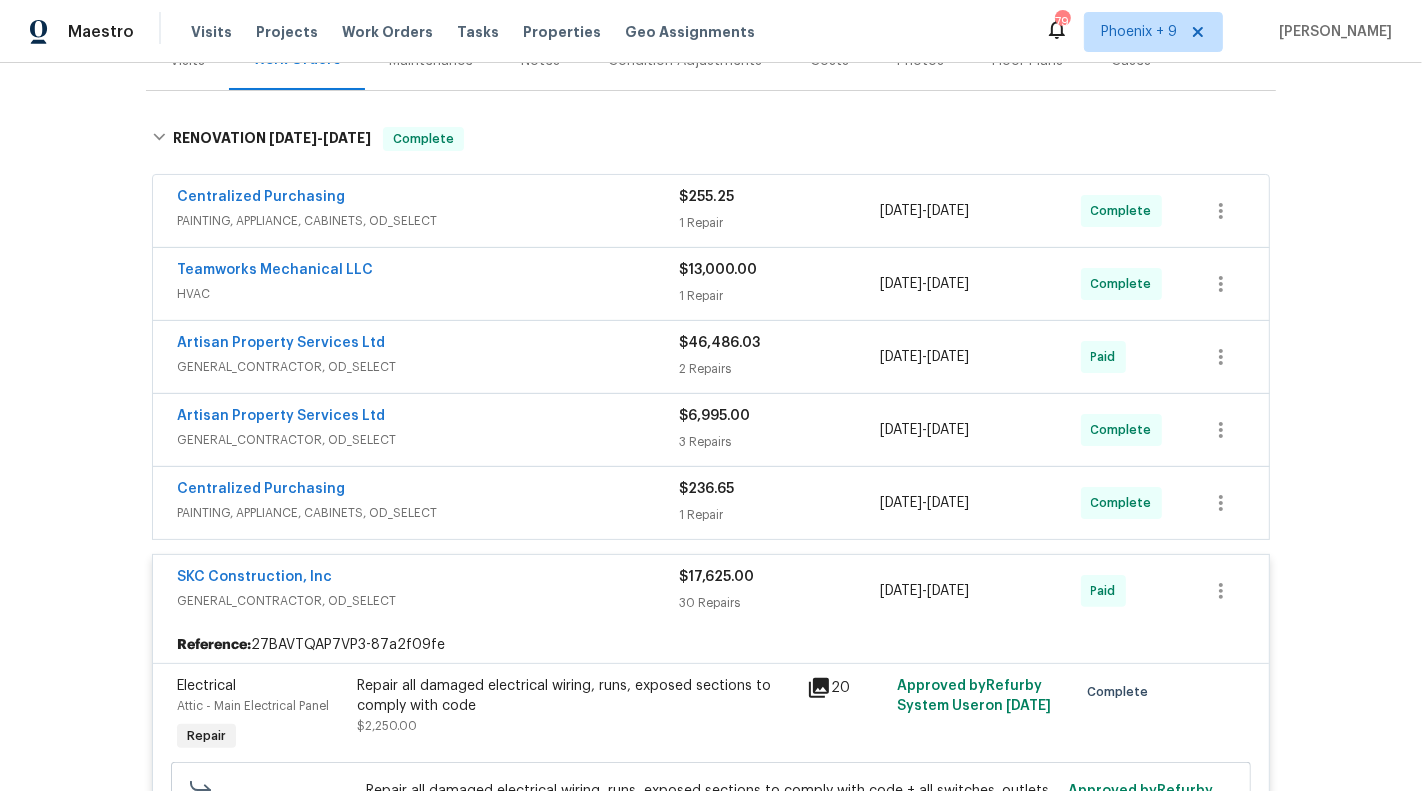 click on "GENERAL_CONTRACTOR, OD_SELECT" at bounding box center [428, 440] 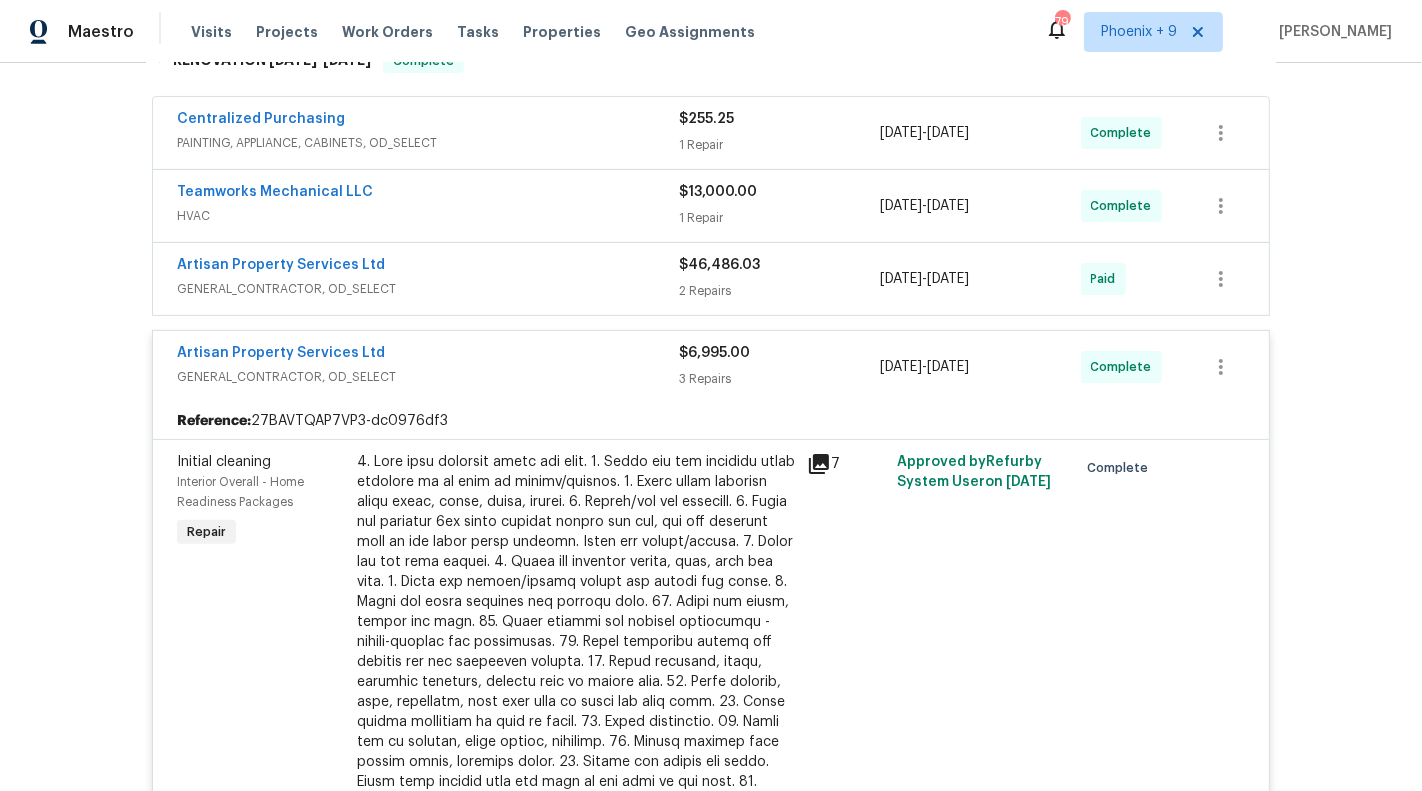 scroll, scrollTop: 366, scrollLeft: 0, axis: vertical 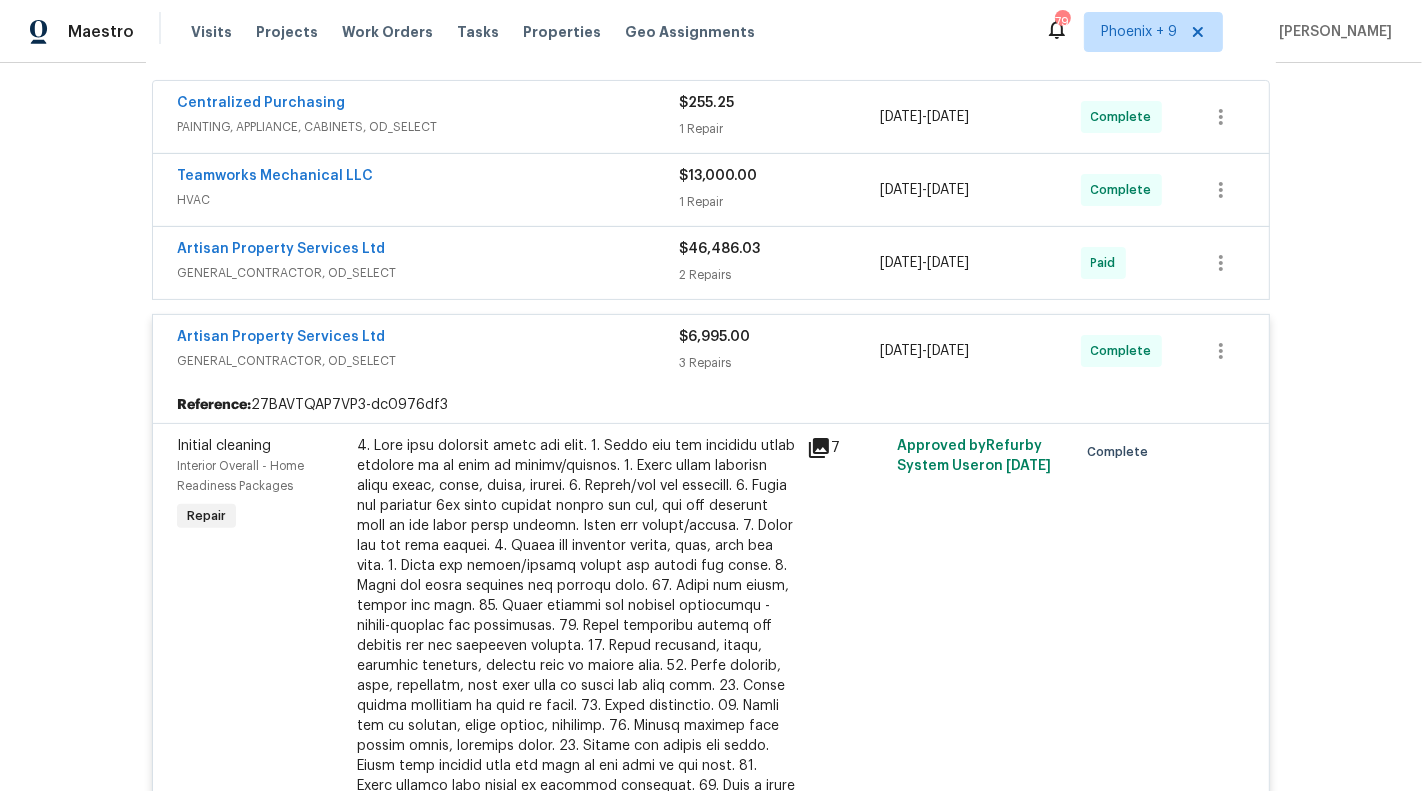 click on "GENERAL_CONTRACTOR, OD_SELECT" at bounding box center [428, 273] 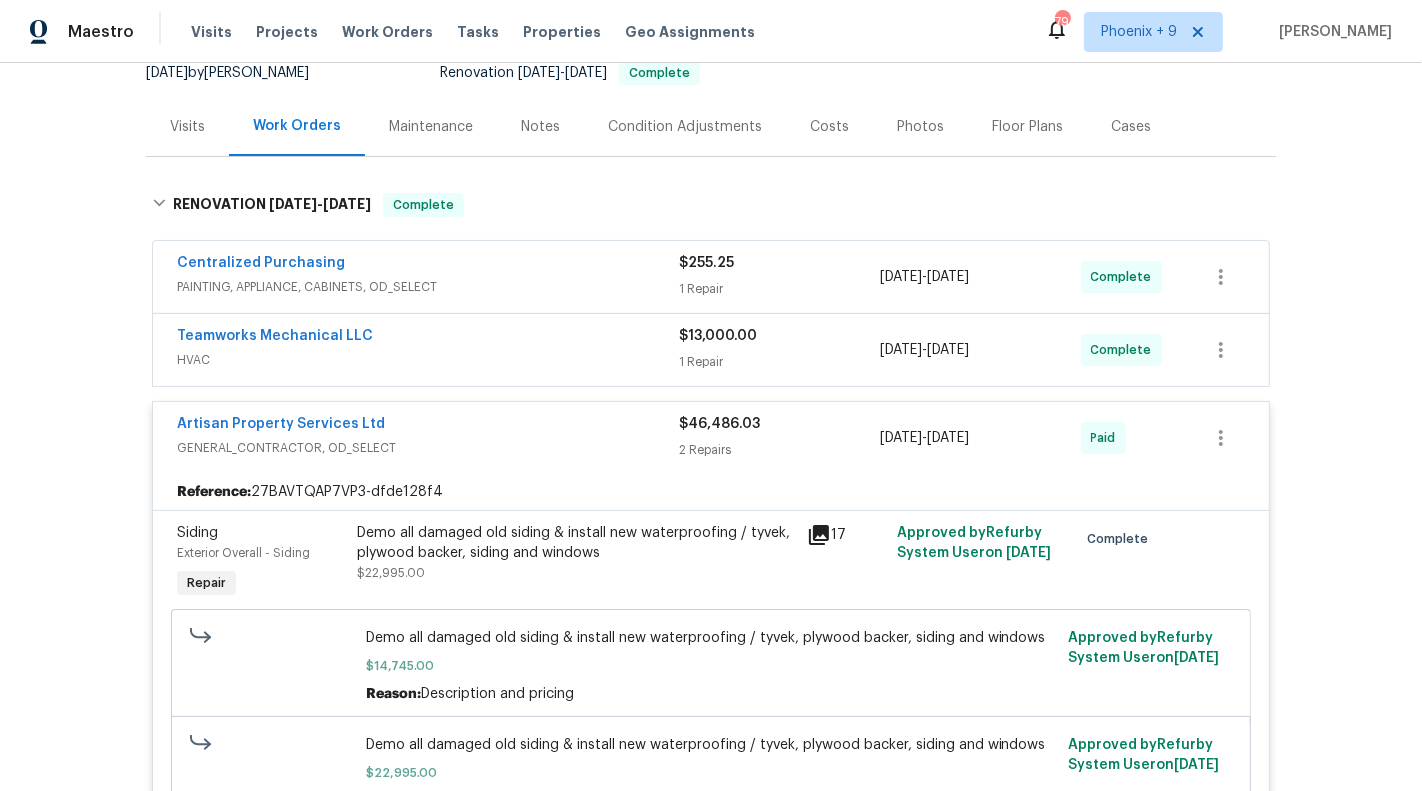 scroll, scrollTop: 188, scrollLeft: 0, axis: vertical 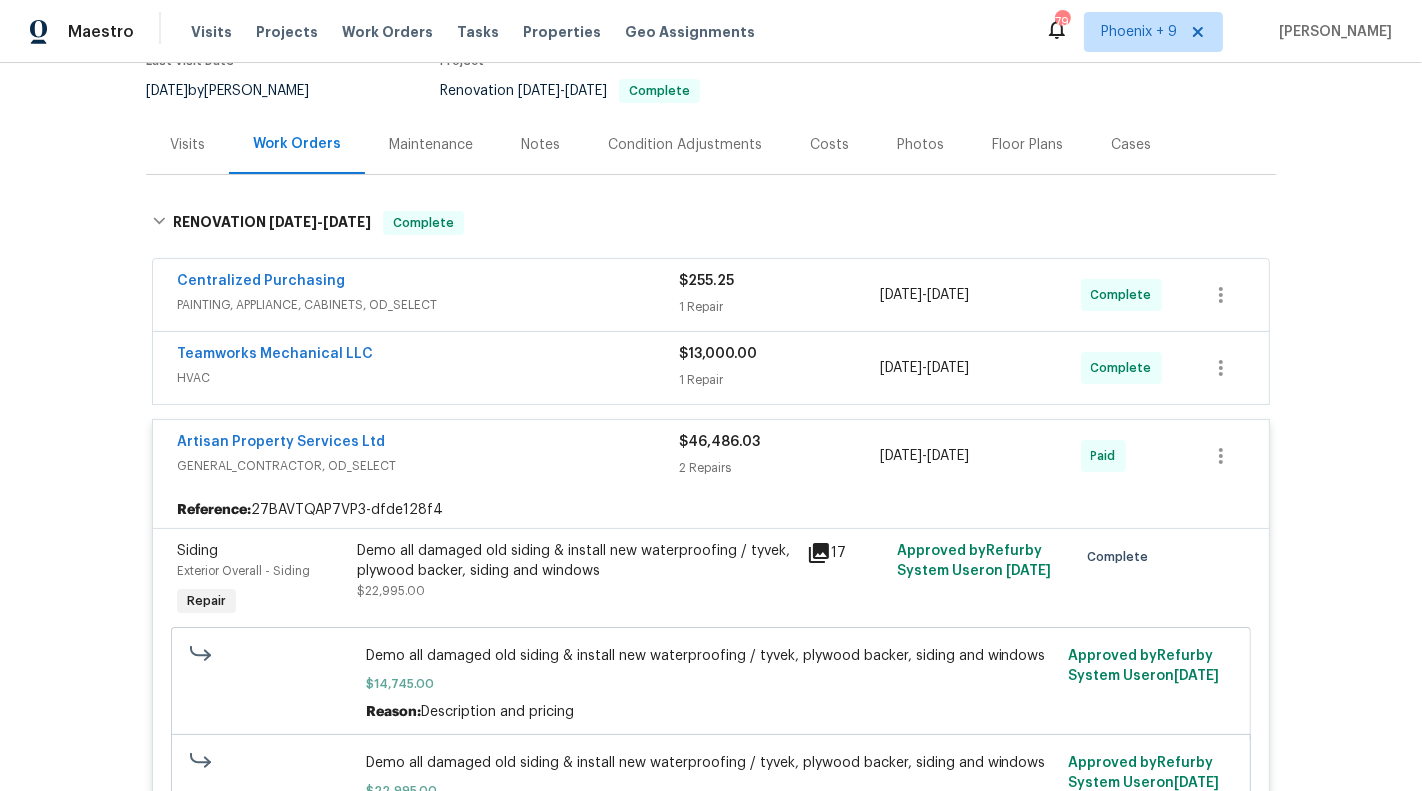 click on "GENERAL_CONTRACTOR, OD_SELECT" at bounding box center [428, 466] 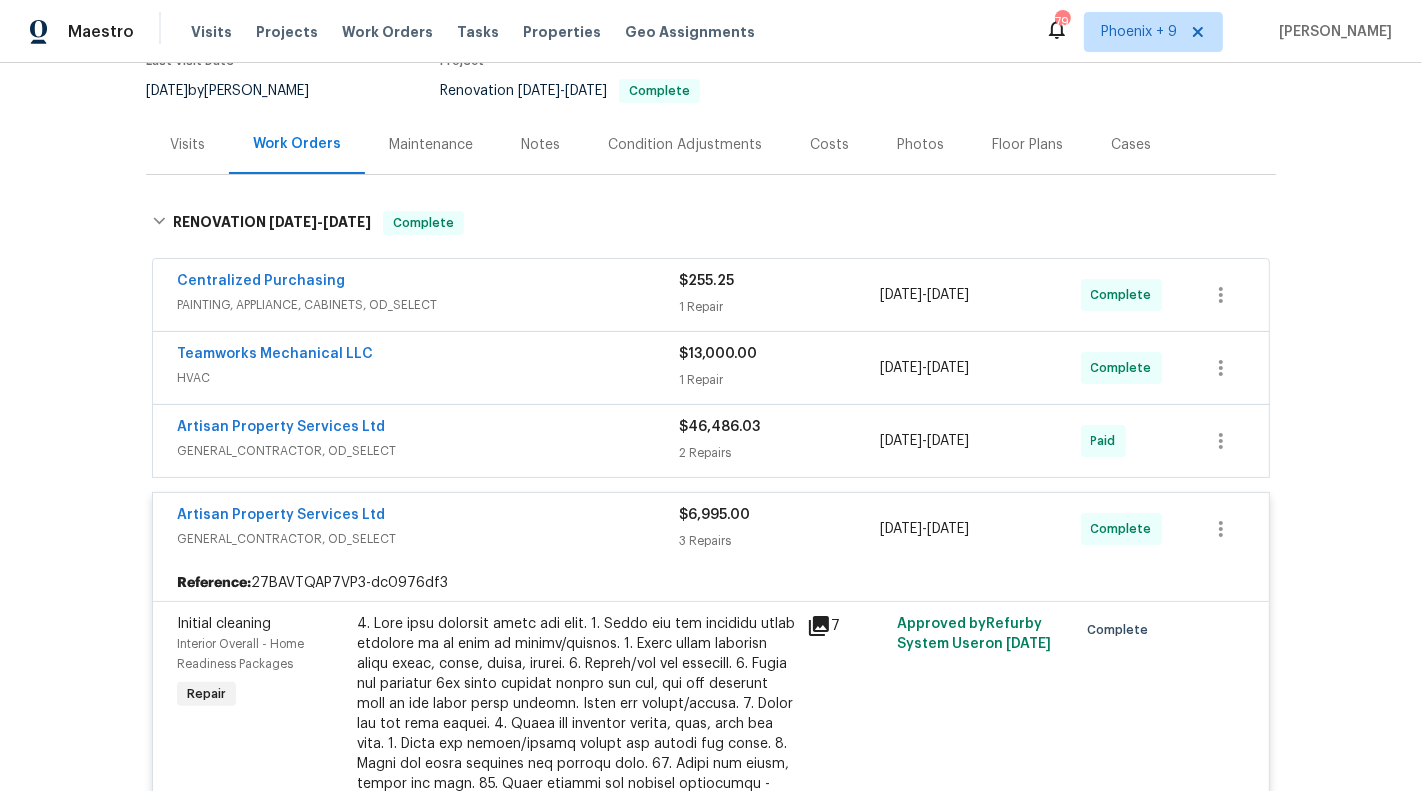 click on "Teamworks Mechanical LLC" at bounding box center [428, 356] 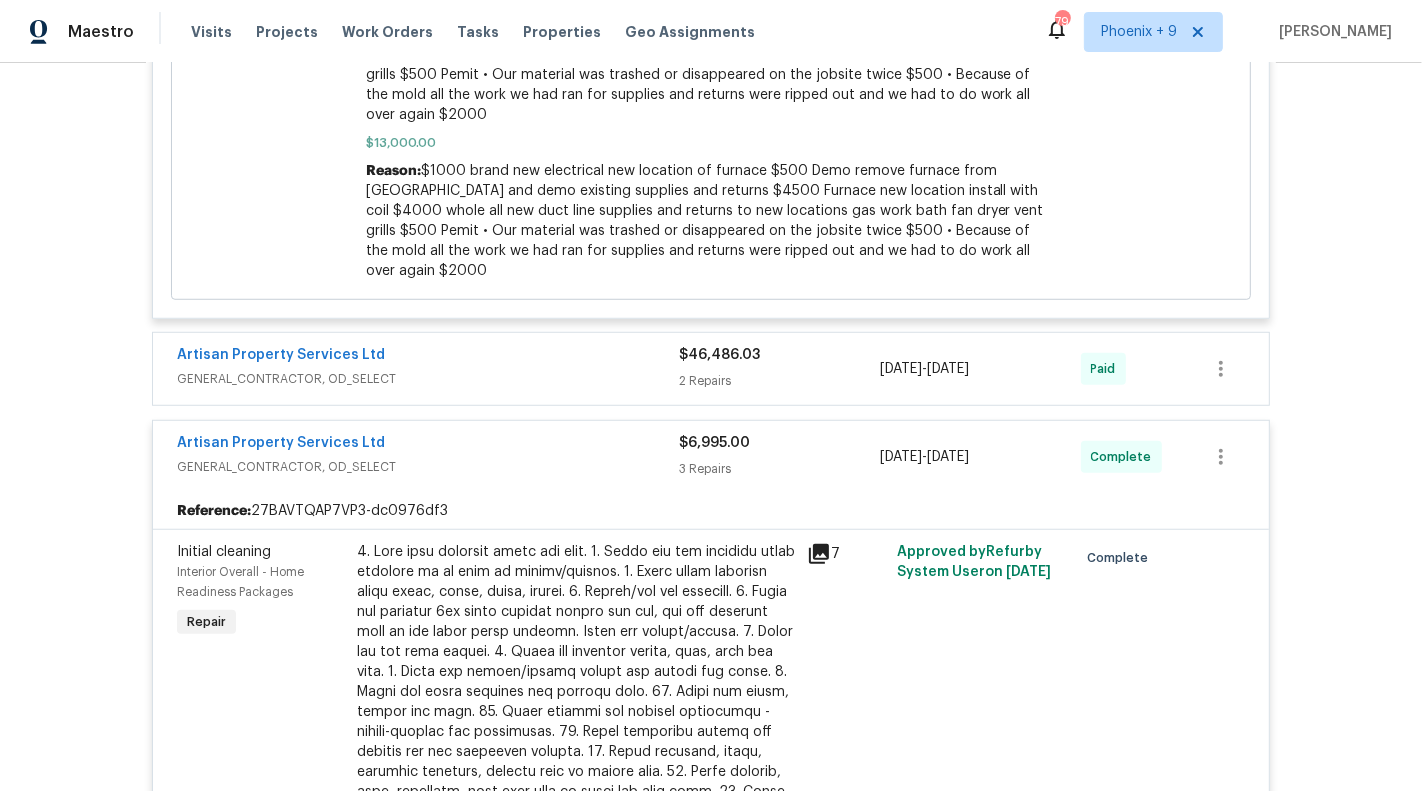 scroll, scrollTop: 1211, scrollLeft: 0, axis: vertical 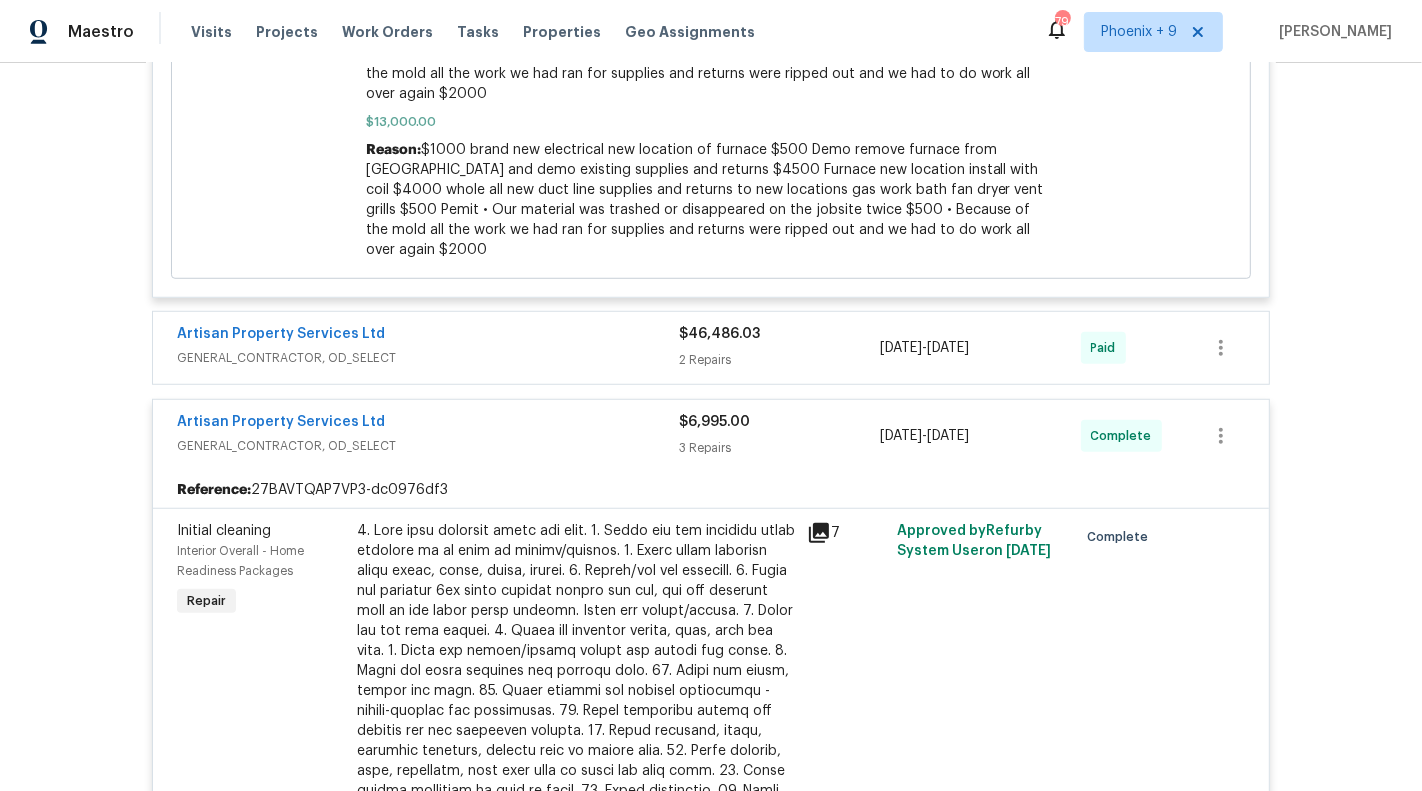 click on "GENERAL_CONTRACTOR, OD_SELECT" at bounding box center (428, 446) 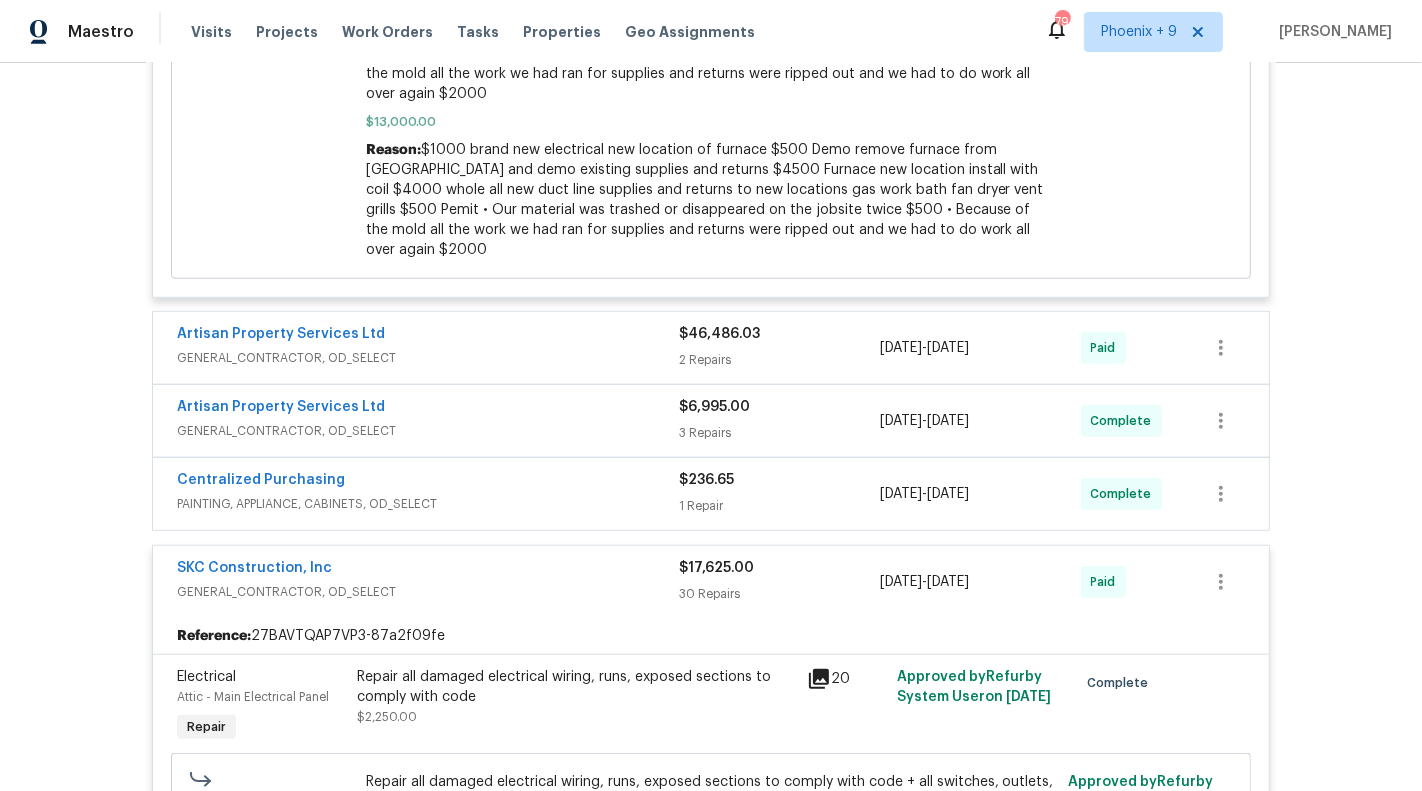 click on "GENERAL_CONTRACTOR, OD_SELECT" at bounding box center [428, 431] 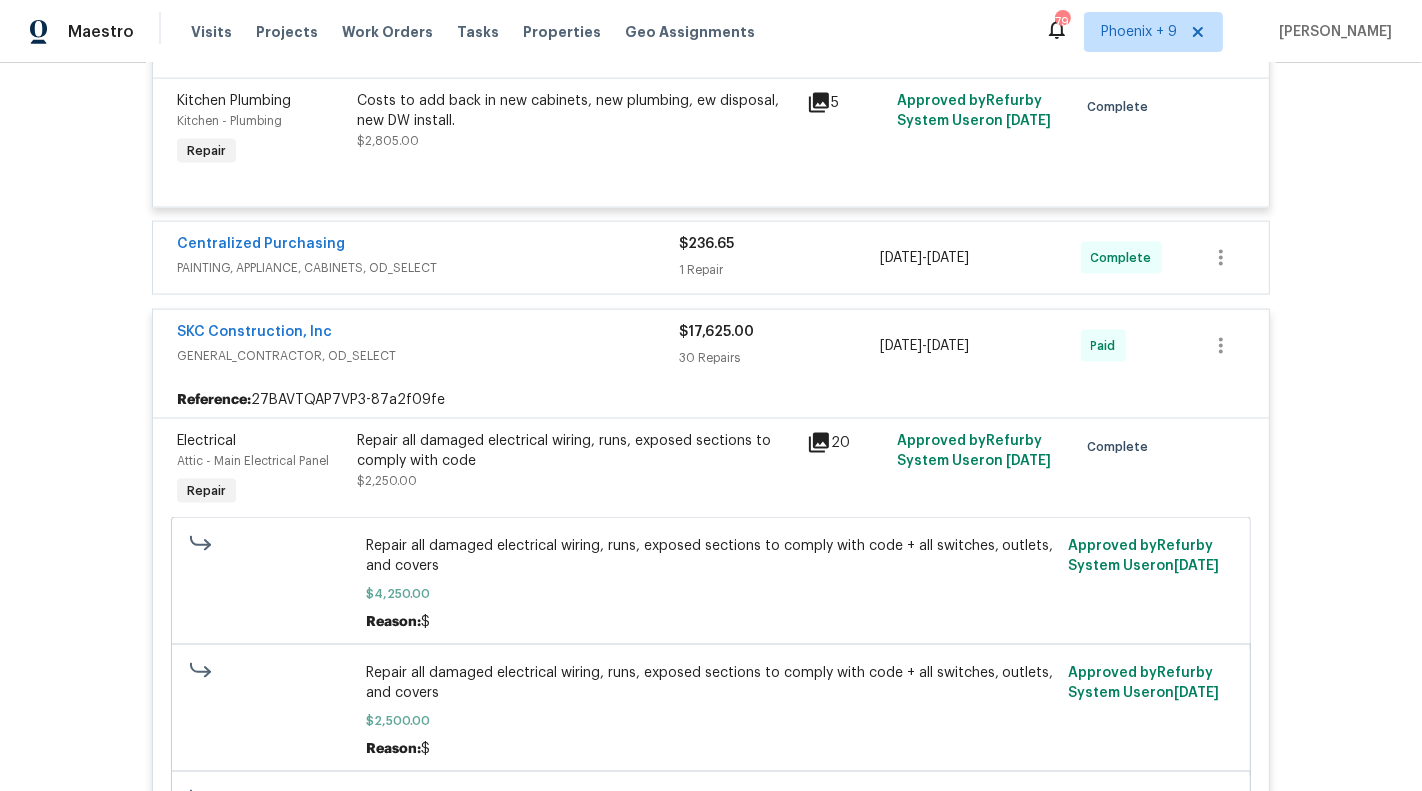 scroll, scrollTop: 2486, scrollLeft: 0, axis: vertical 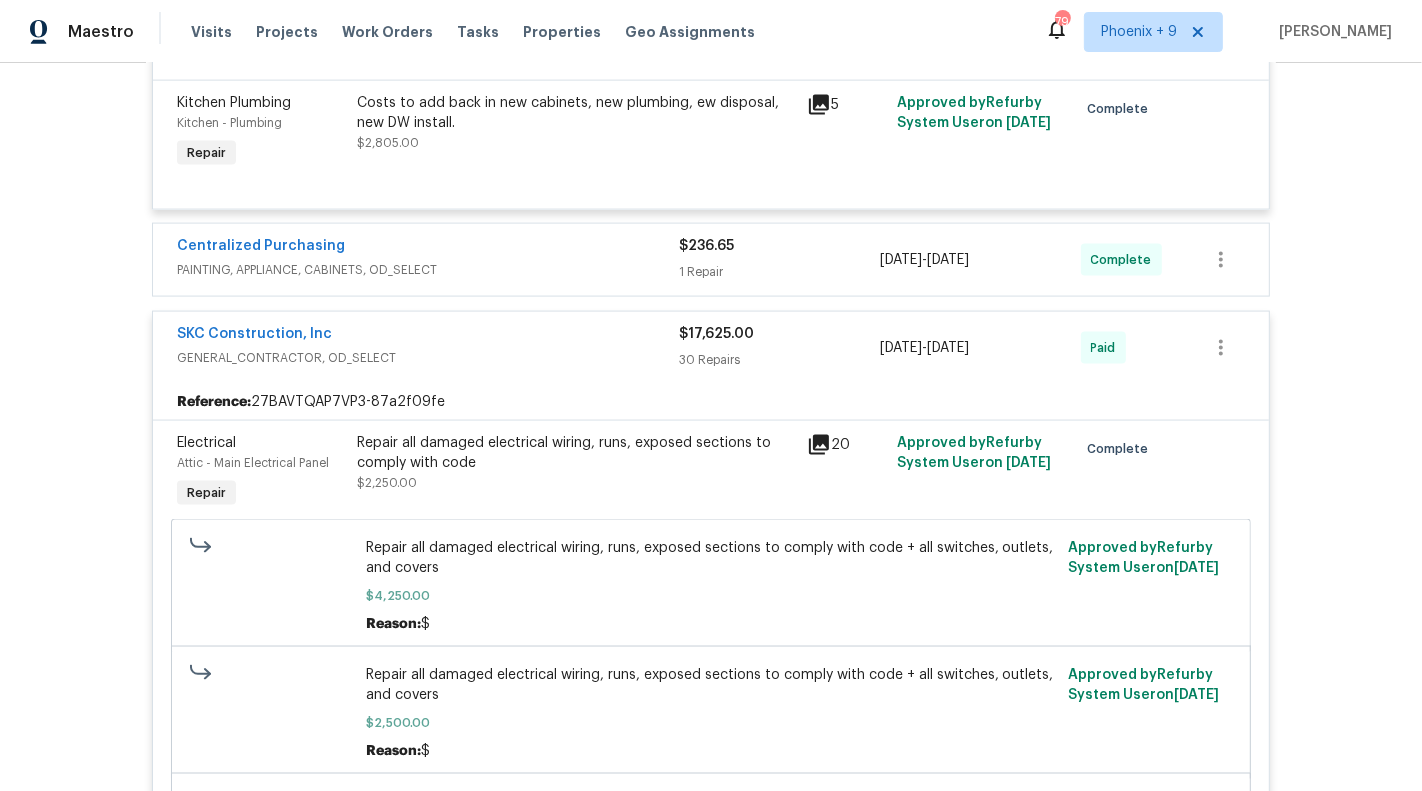 click on "GENERAL_CONTRACTOR, OD_SELECT" at bounding box center [428, 358] 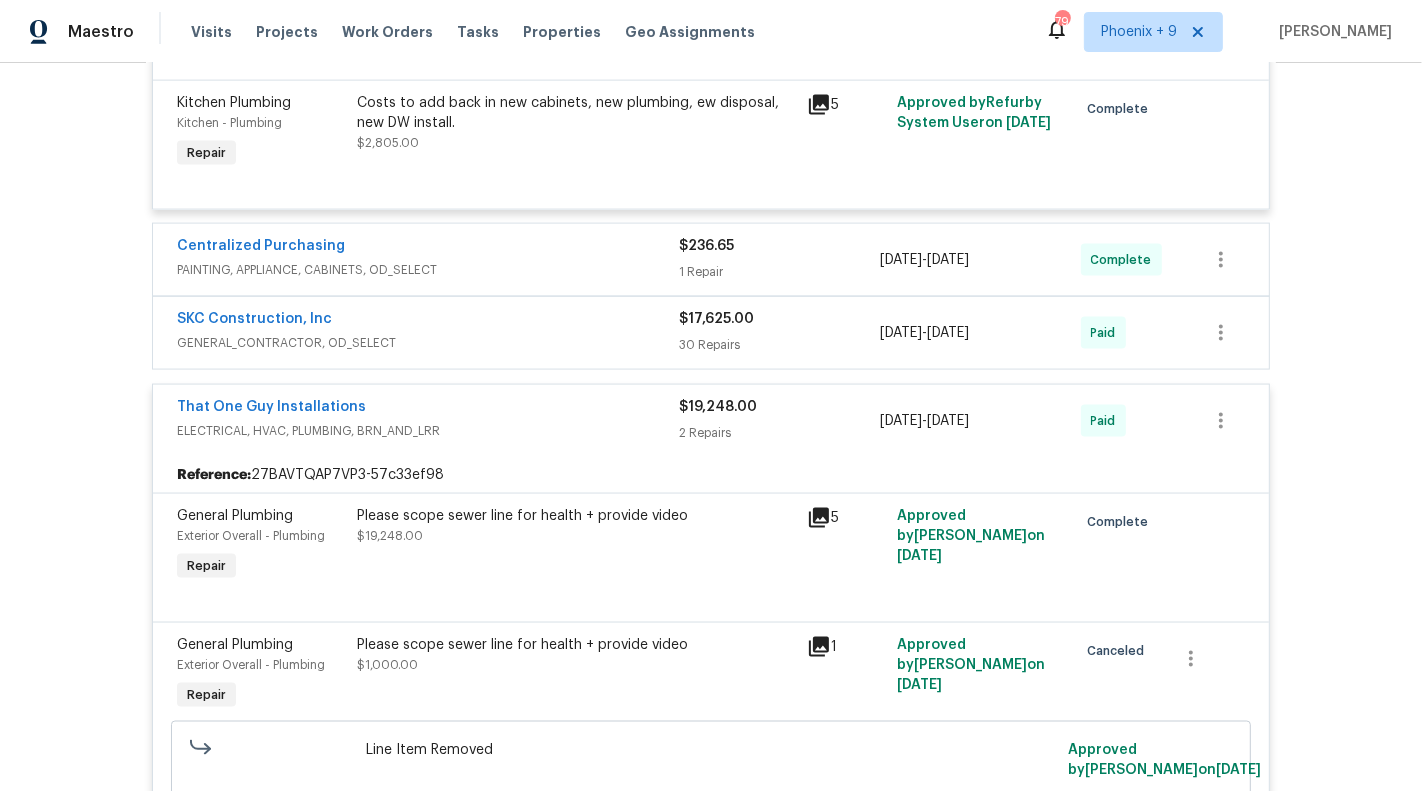 click on "SKC Construction, Inc GENERAL_CONTRACTOR, OD_SELECT $17,625.00 30 Repairs 3/21/2025  -  5/2/2025 Paid" at bounding box center [711, 333] 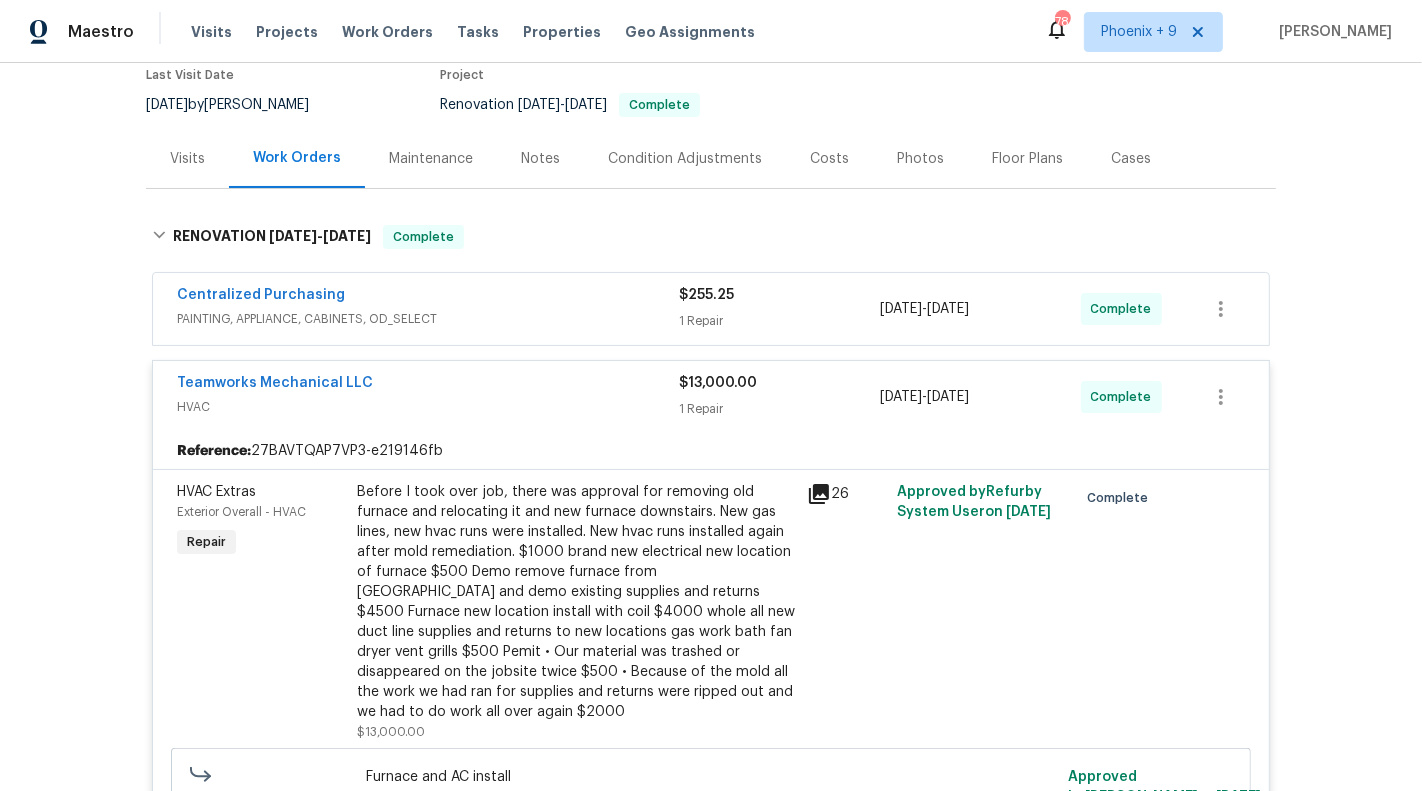 scroll, scrollTop: 0, scrollLeft: 0, axis: both 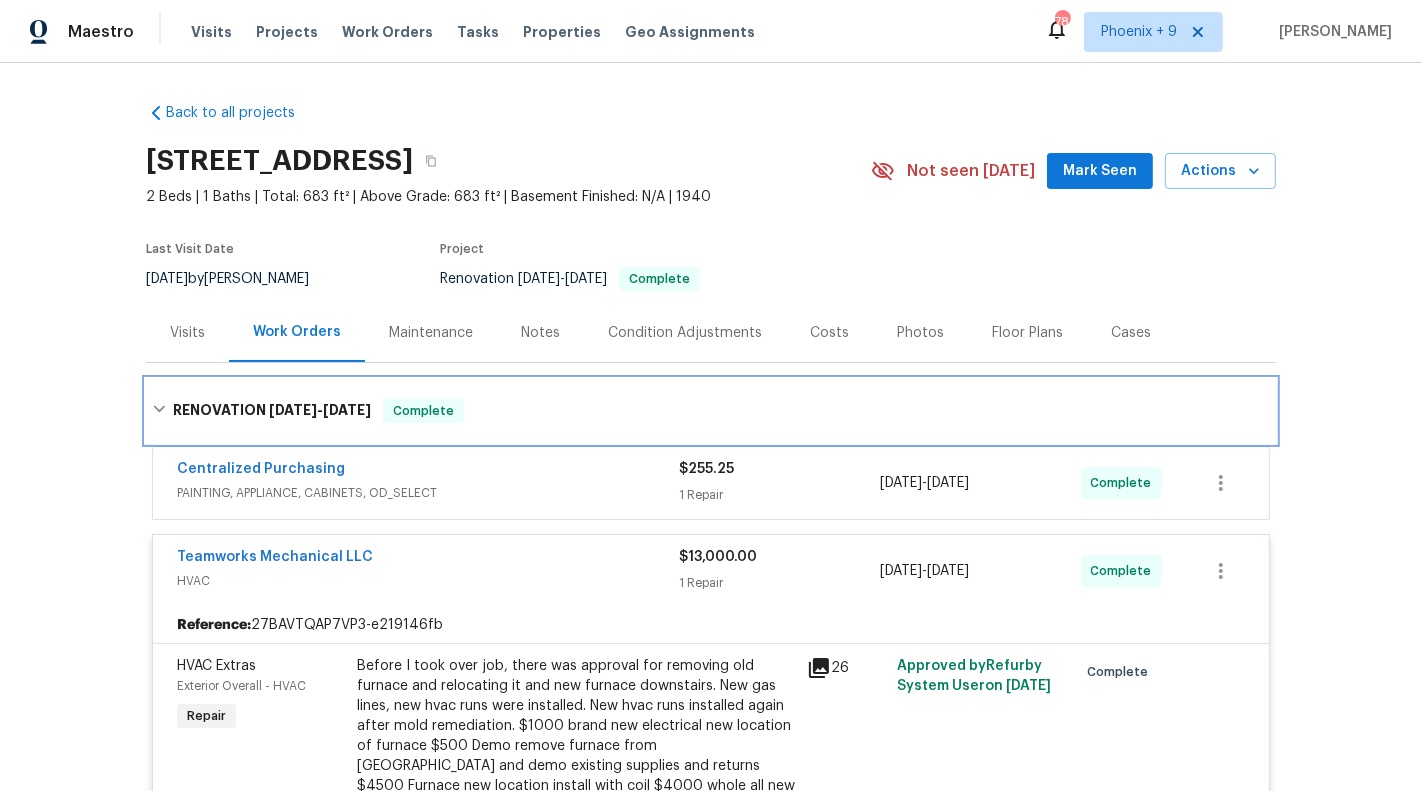 click on "3/20/25" at bounding box center (293, 410) 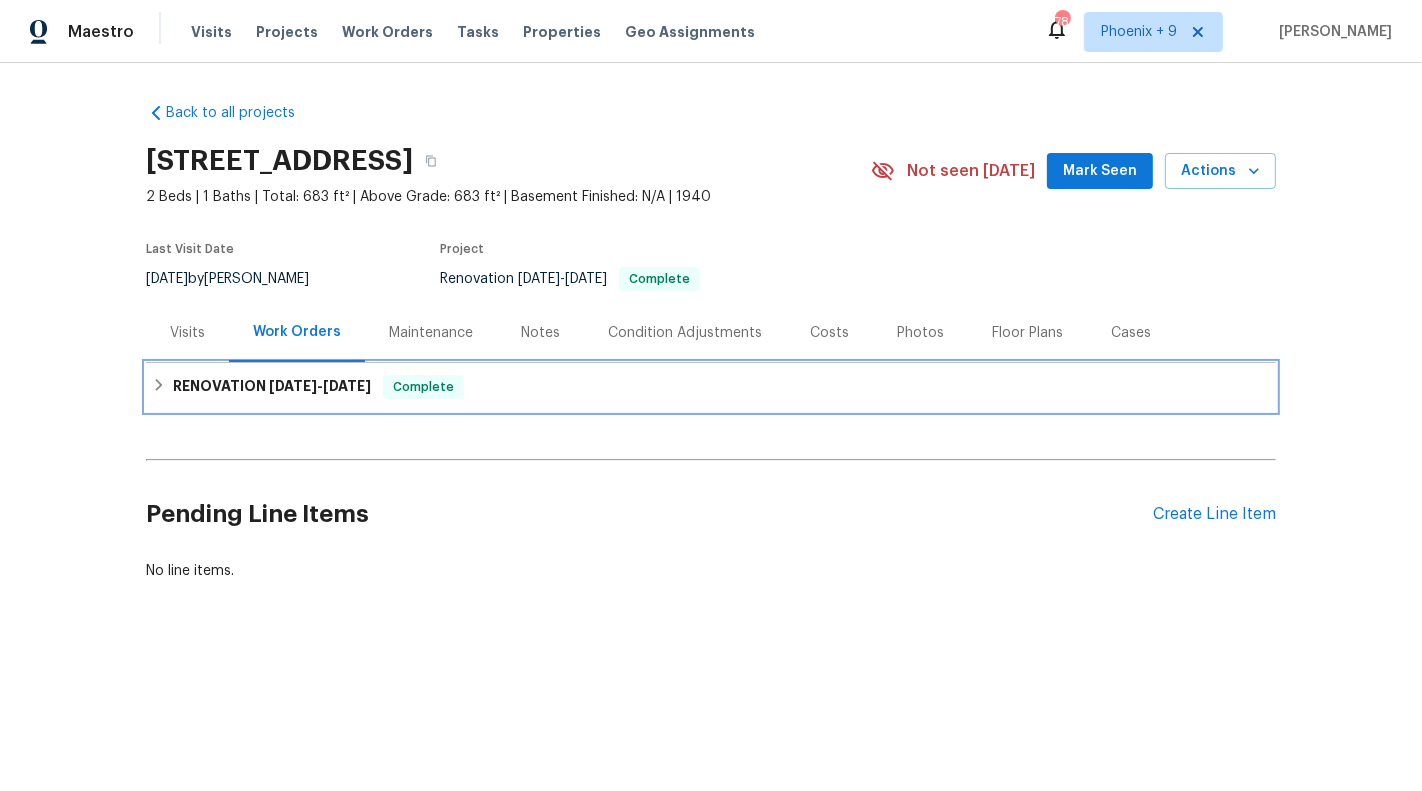 click on "RENOVATION   3/20/25  -  7/9/25" at bounding box center [272, 387] 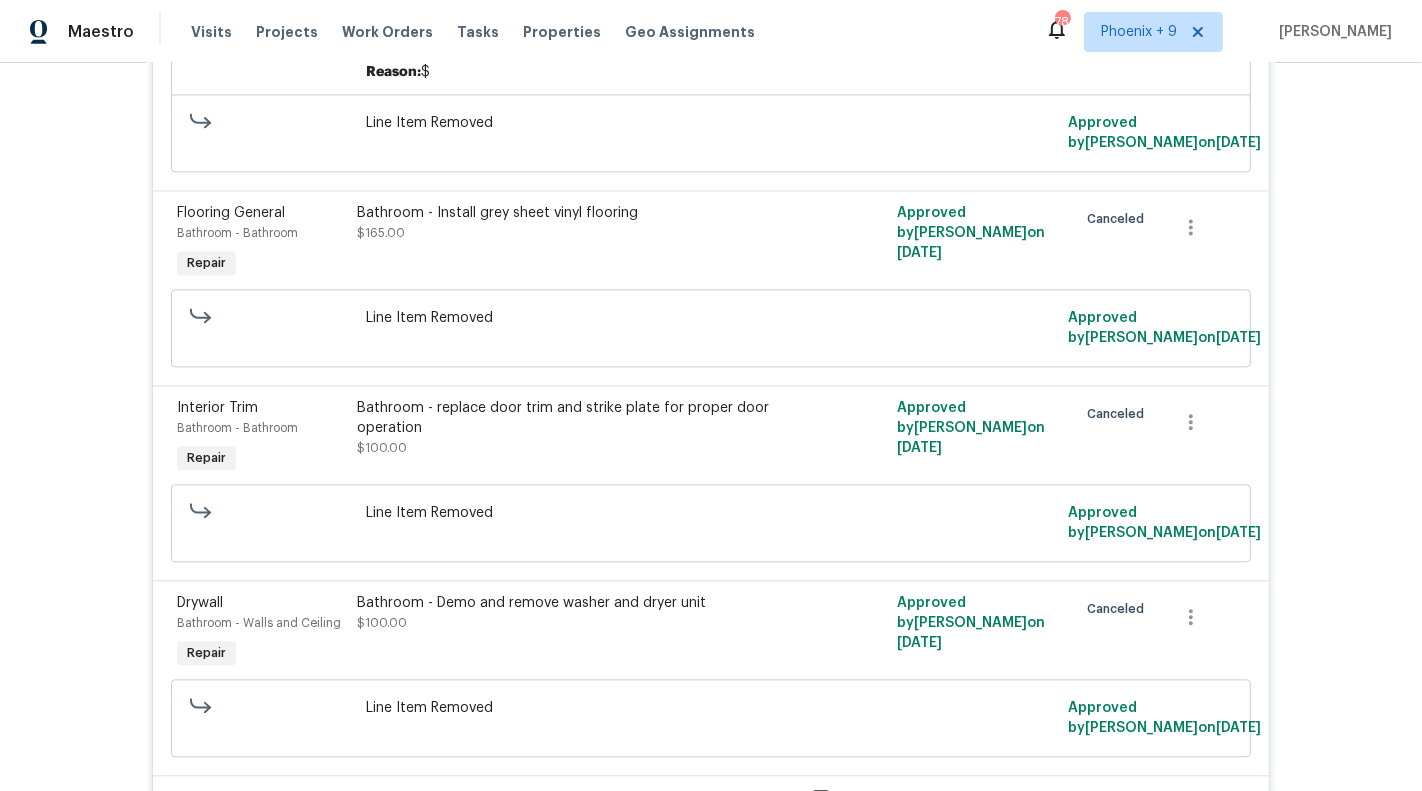 scroll, scrollTop: 3704, scrollLeft: 0, axis: vertical 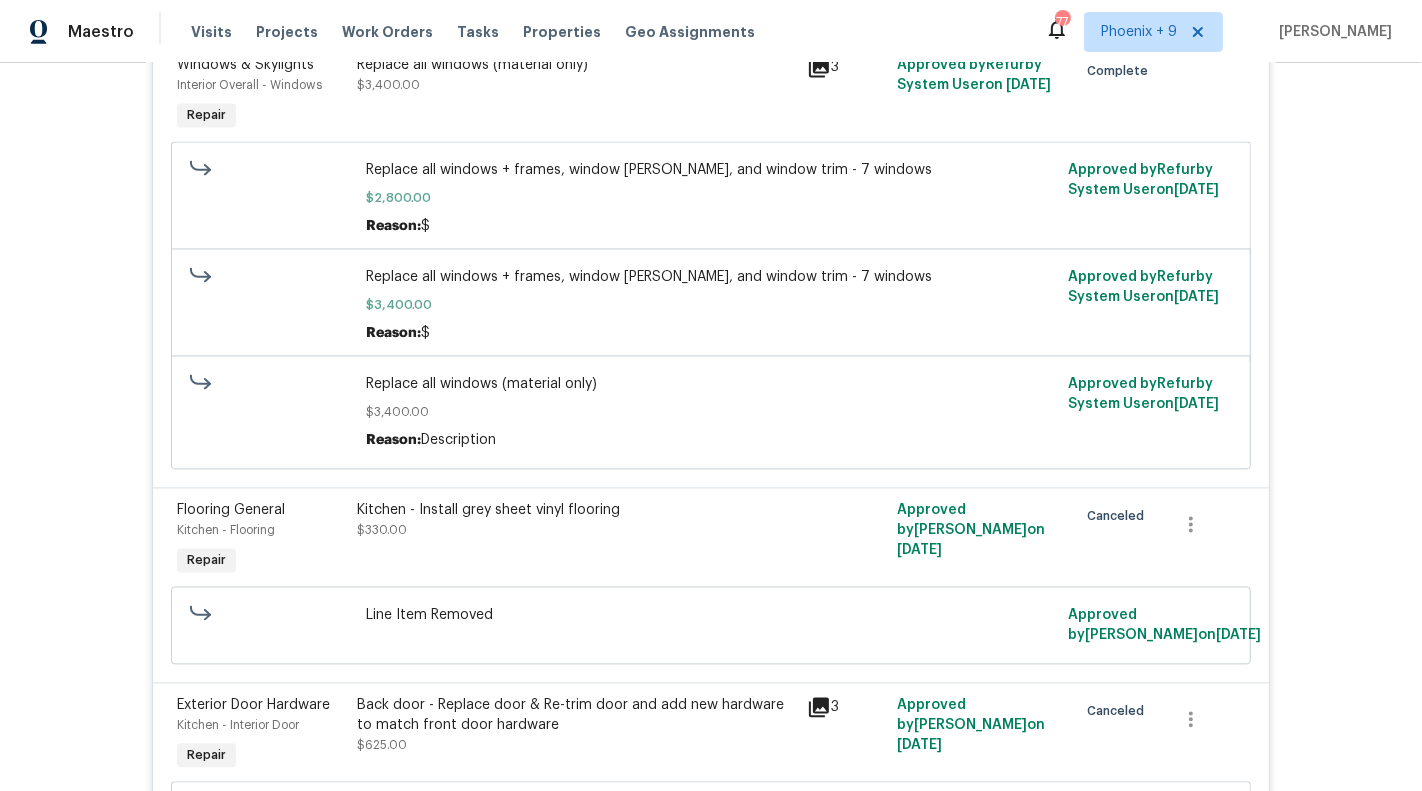 click 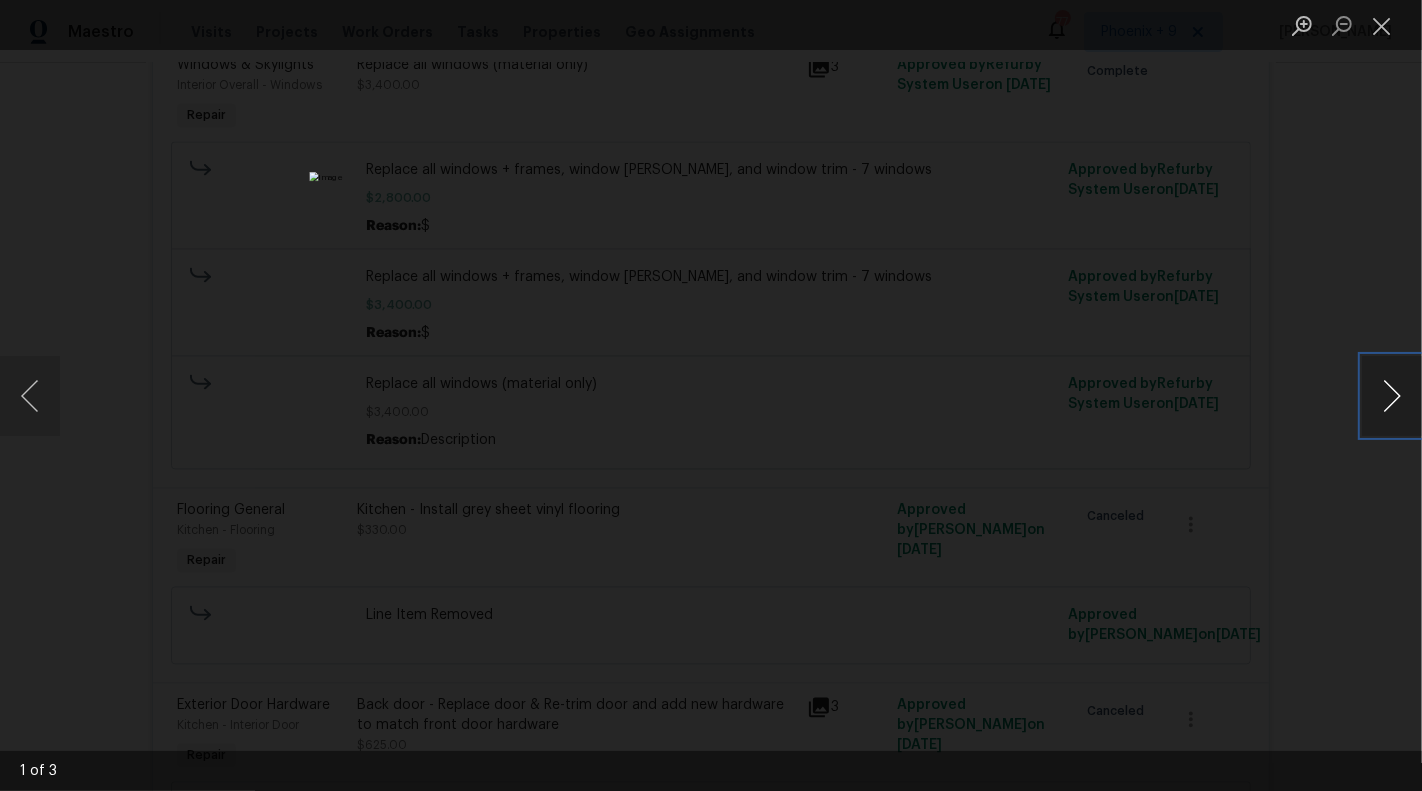 click at bounding box center [1392, 396] 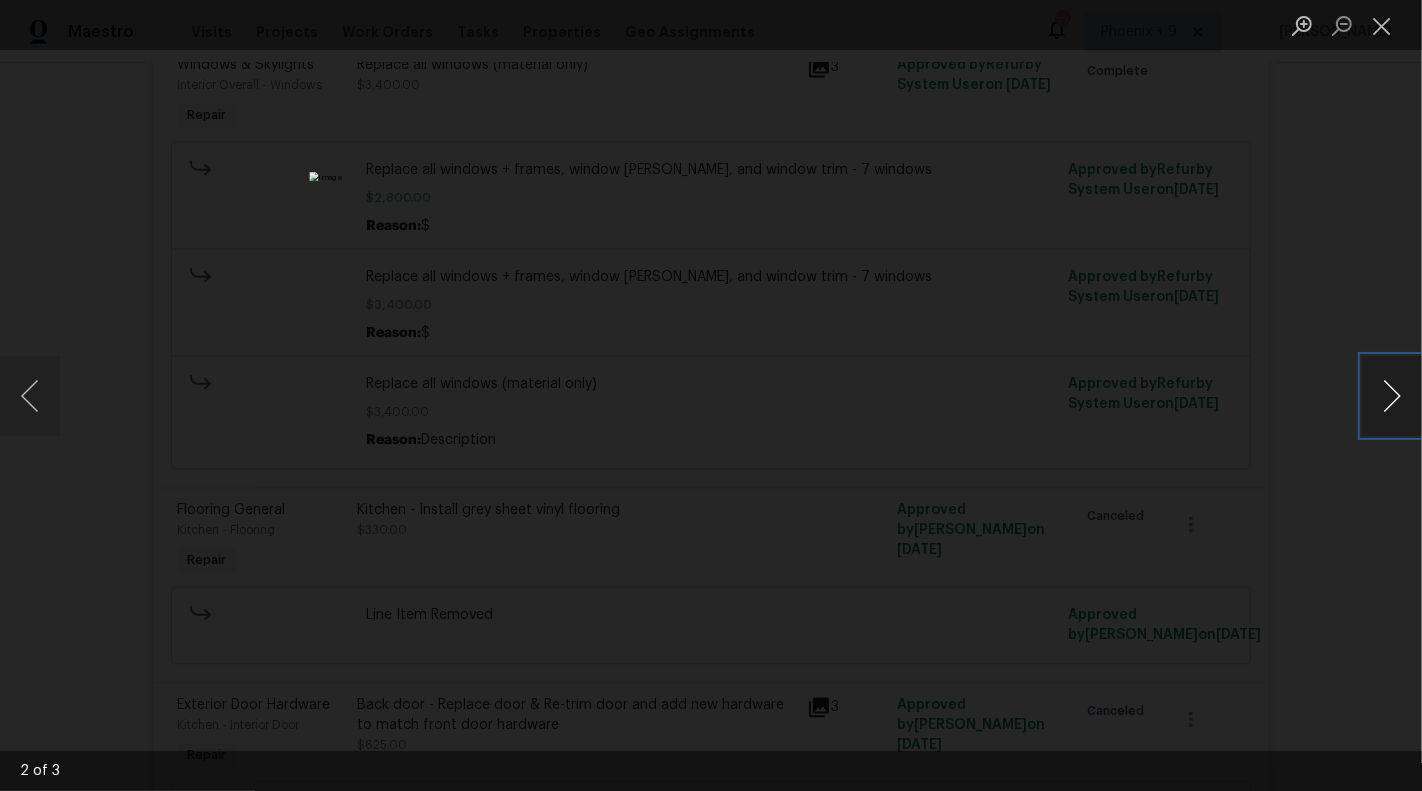 click at bounding box center (1392, 396) 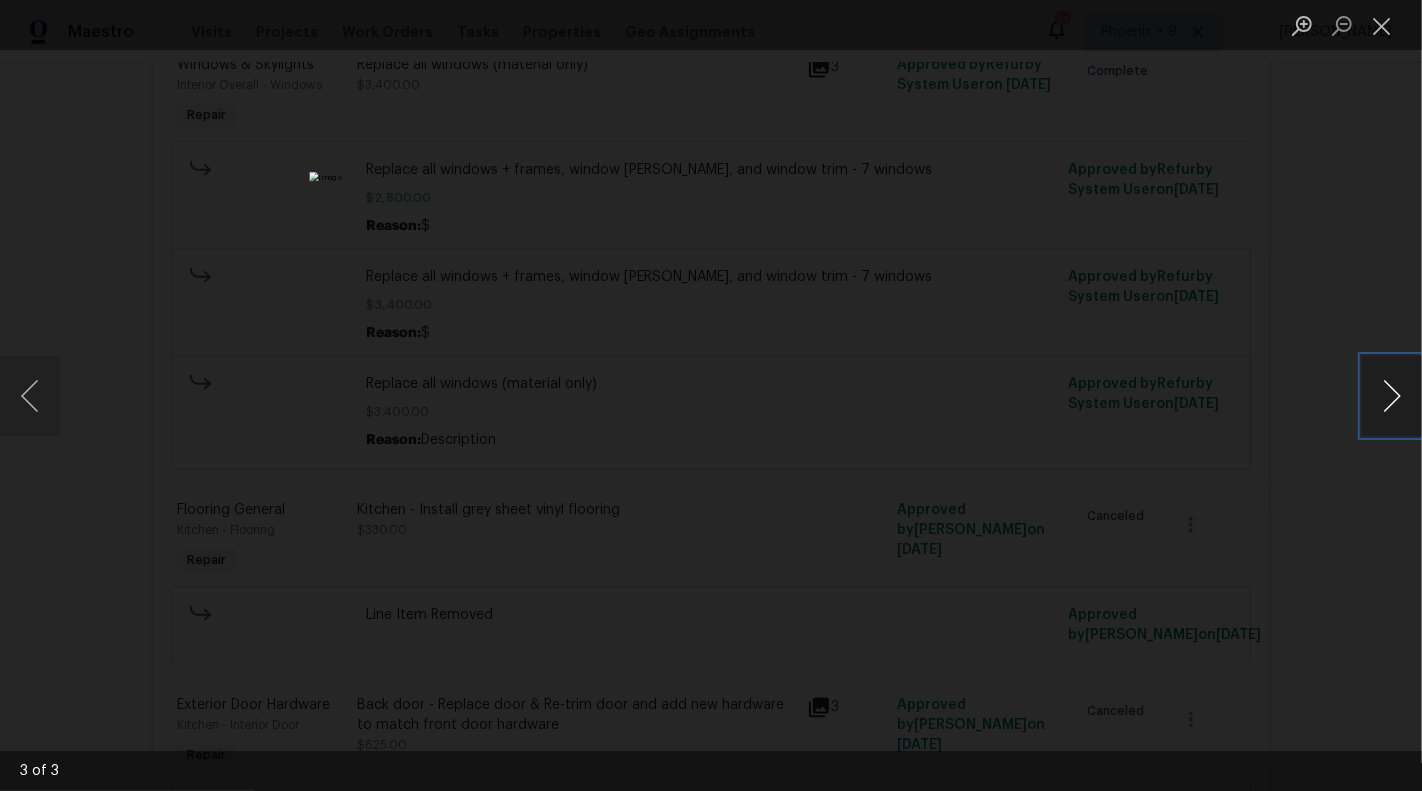 click at bounding box center (1392, 396) 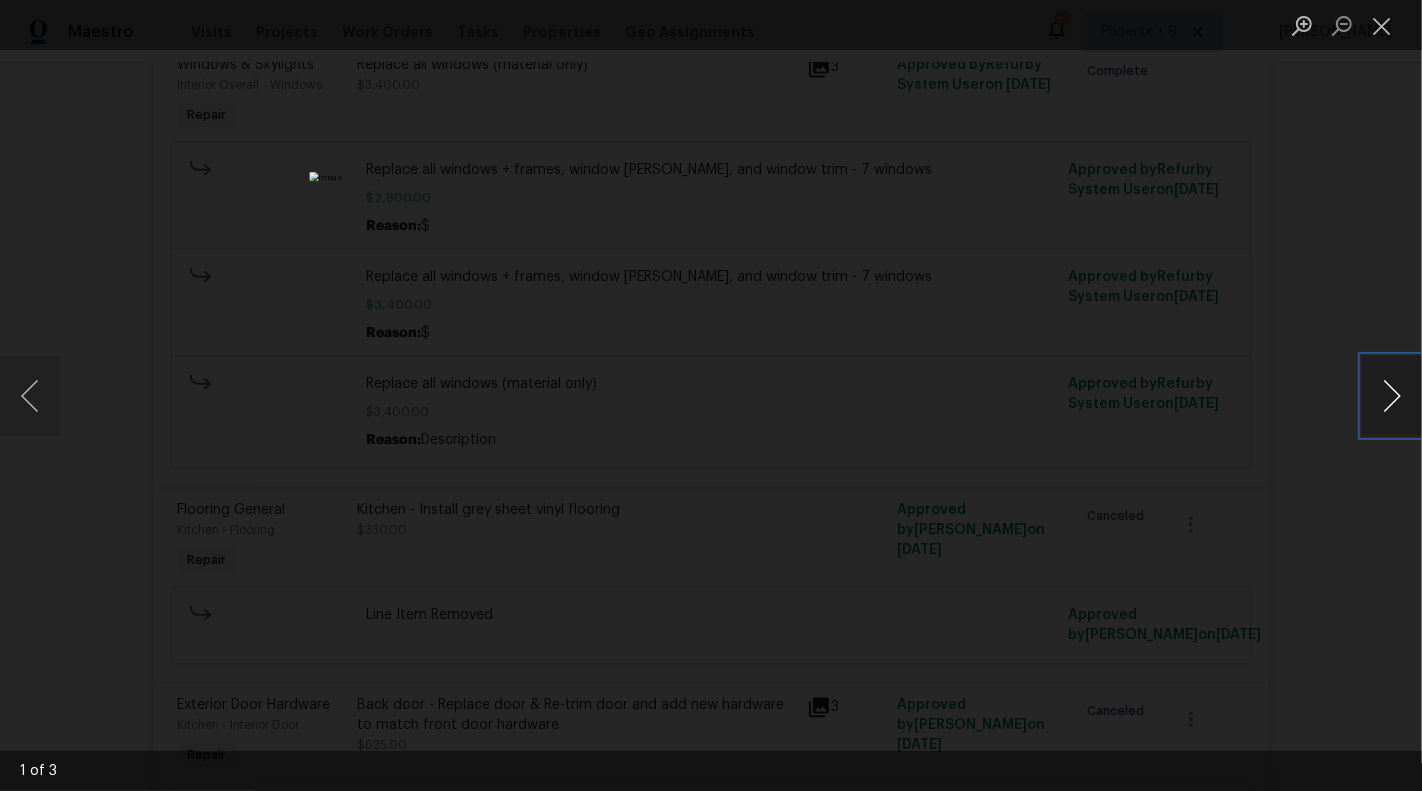 click at bounding box center (1392, 396) 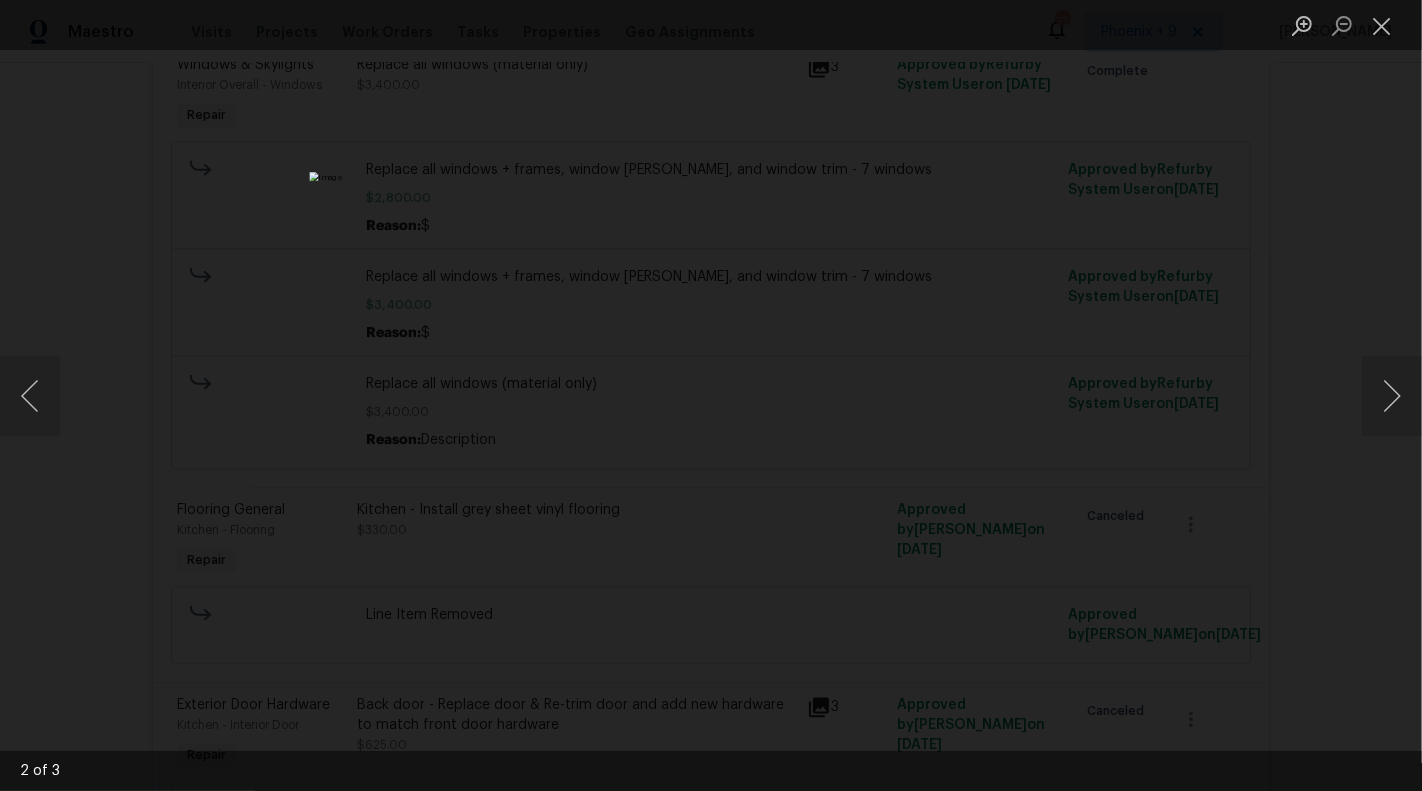 click at bounding box center [711, 395] 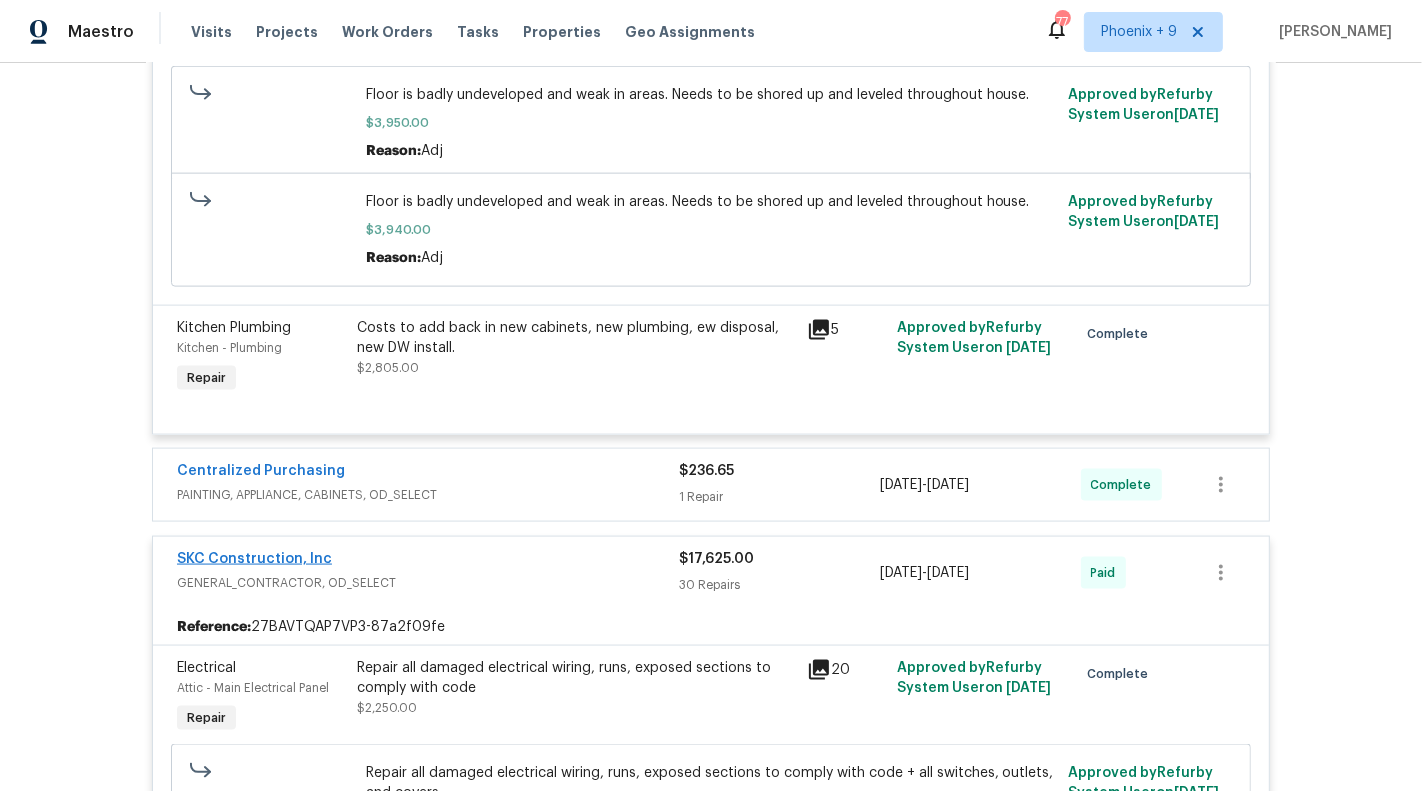 scroll, scrollTop: 2257, scrollLeft: 0, axis: vertical 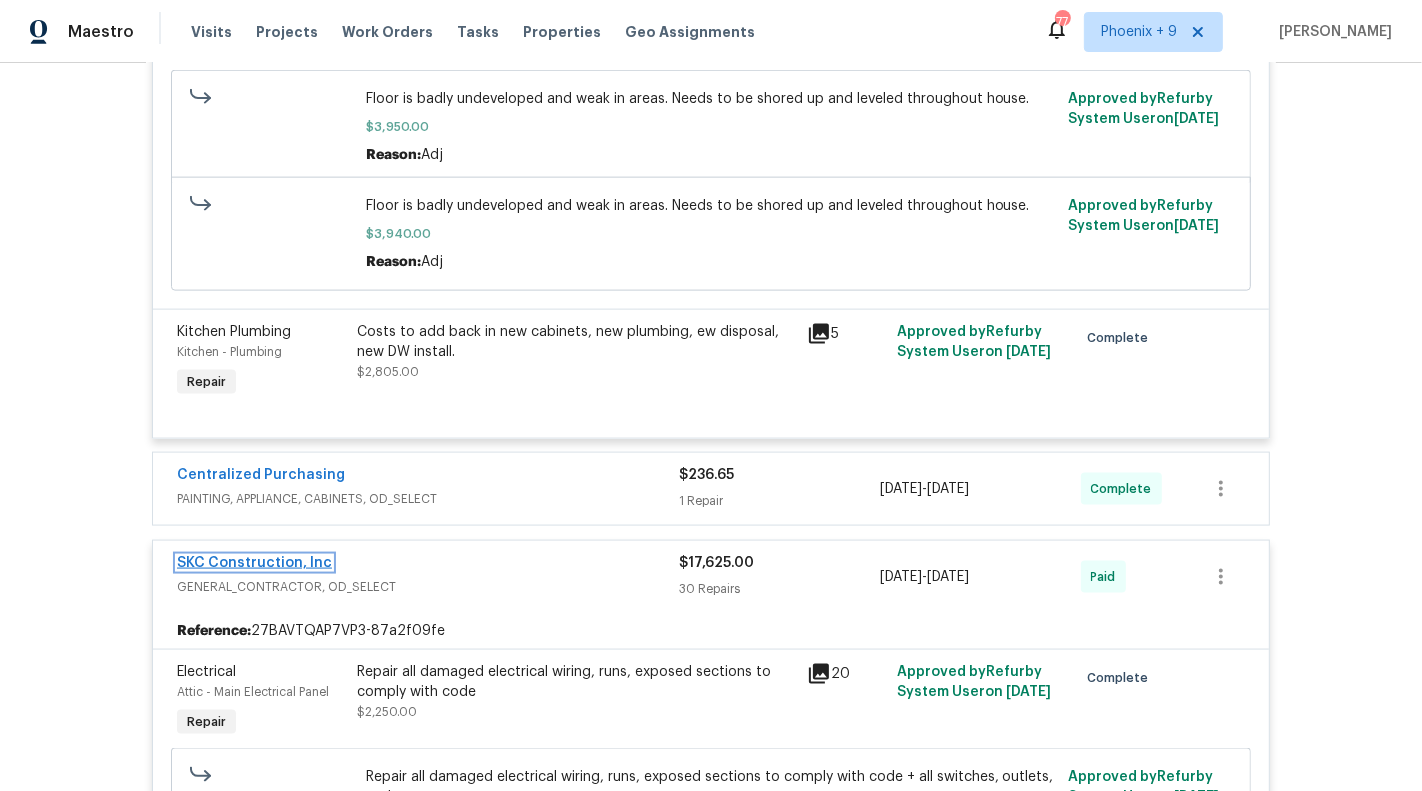 click on "SKC Construction, Inc" at bounding box center (254, 563) 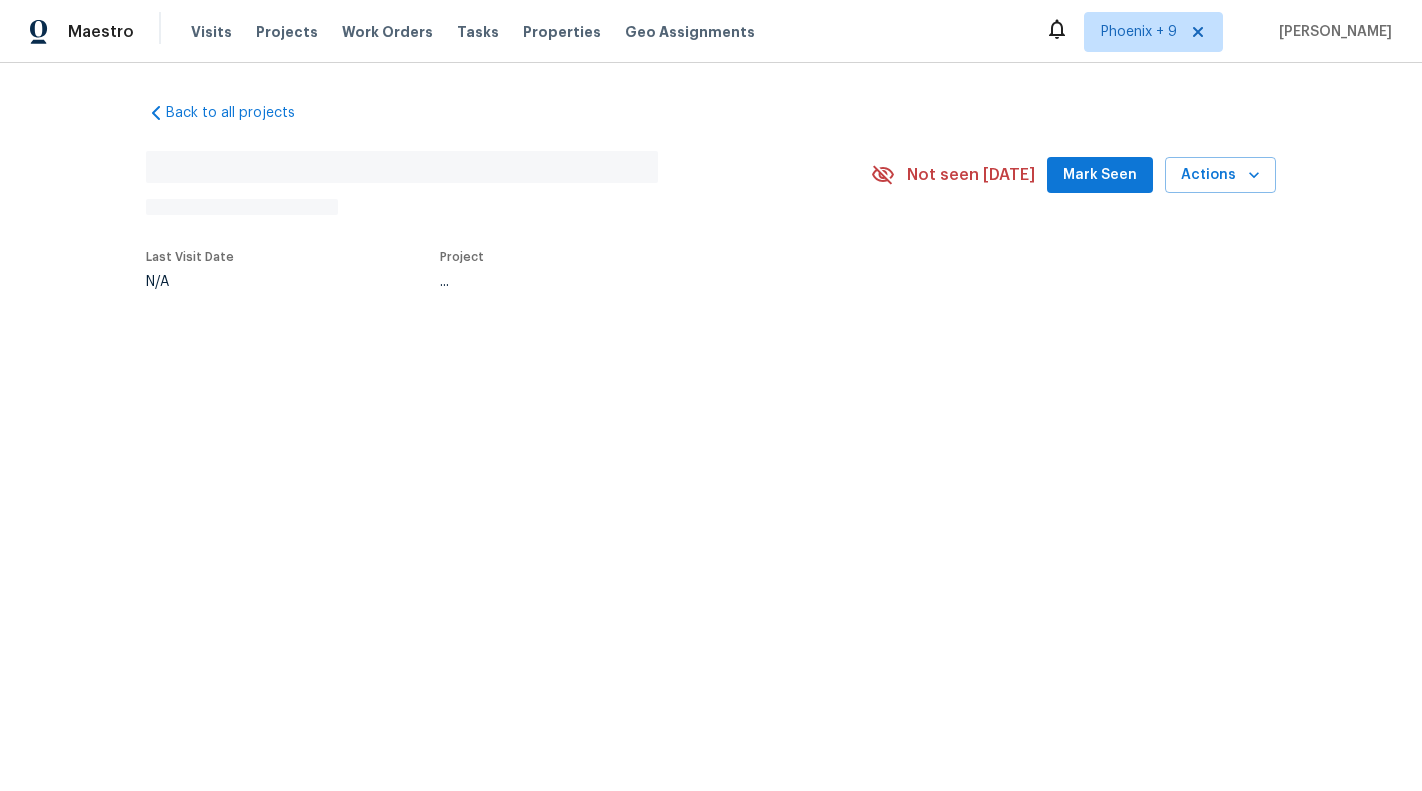 scroll, scrollTop: 0, scrollLeft: 0, axis: both 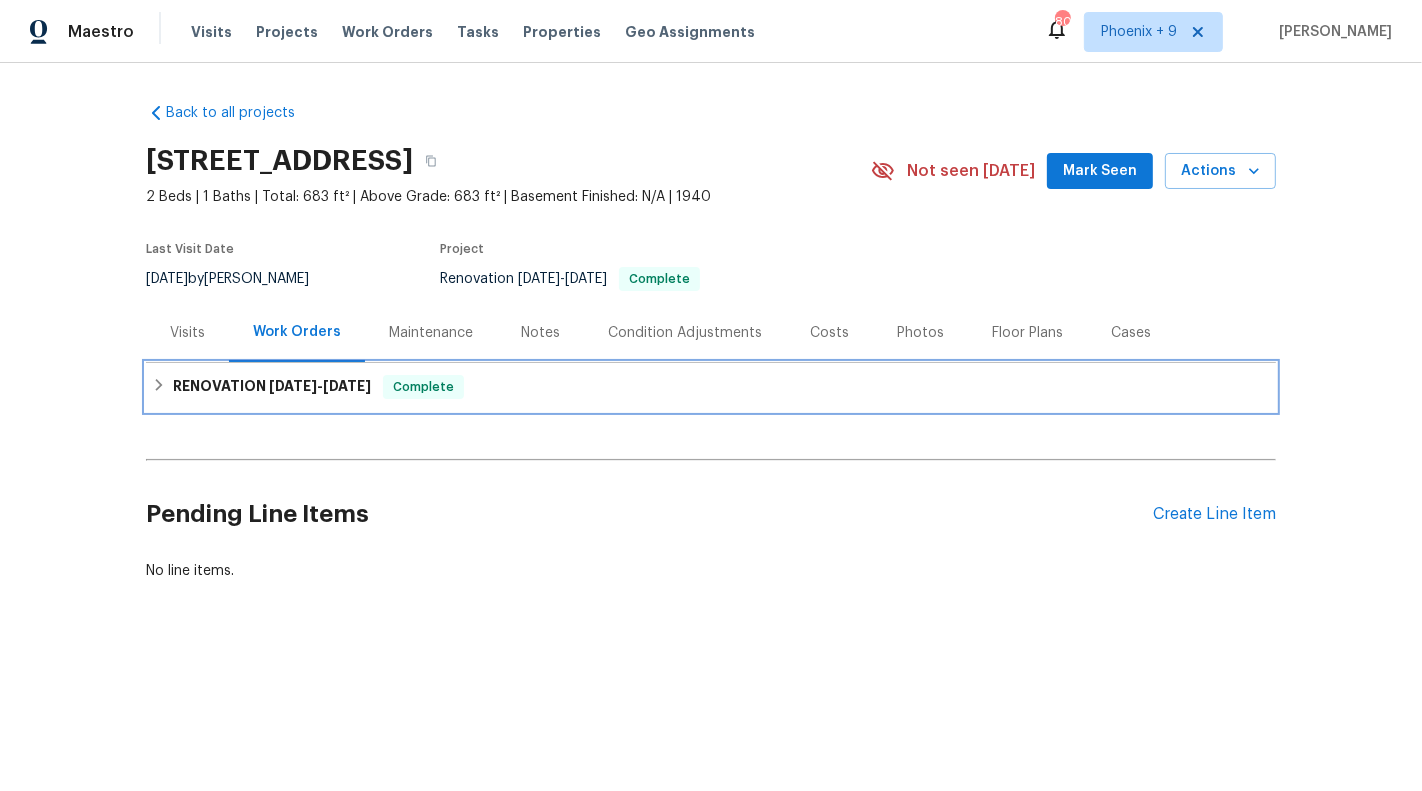 click on "[DATE]" at bounding box center (293, 386) 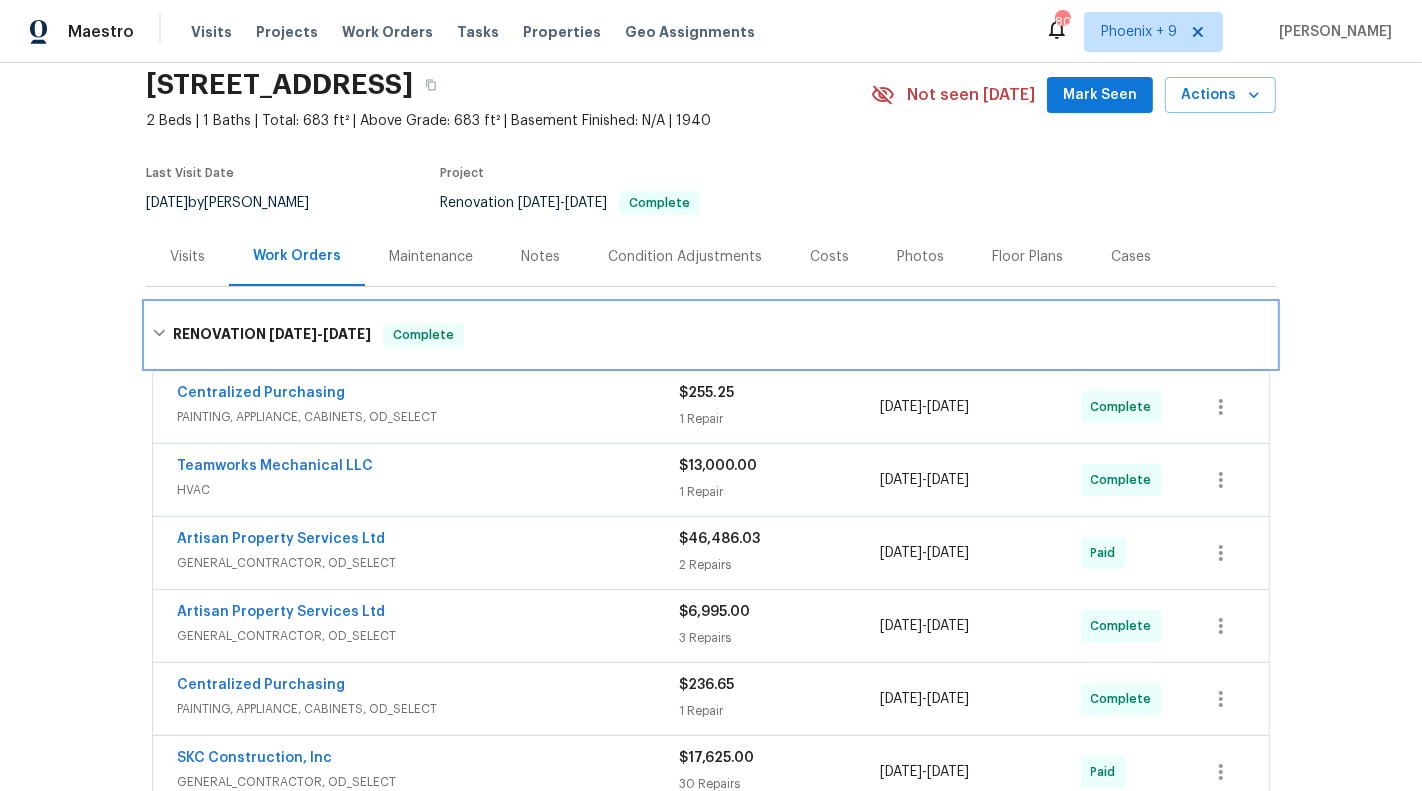 scroll, scrollTop: 70, scrollLeft: 0, axis: vertical 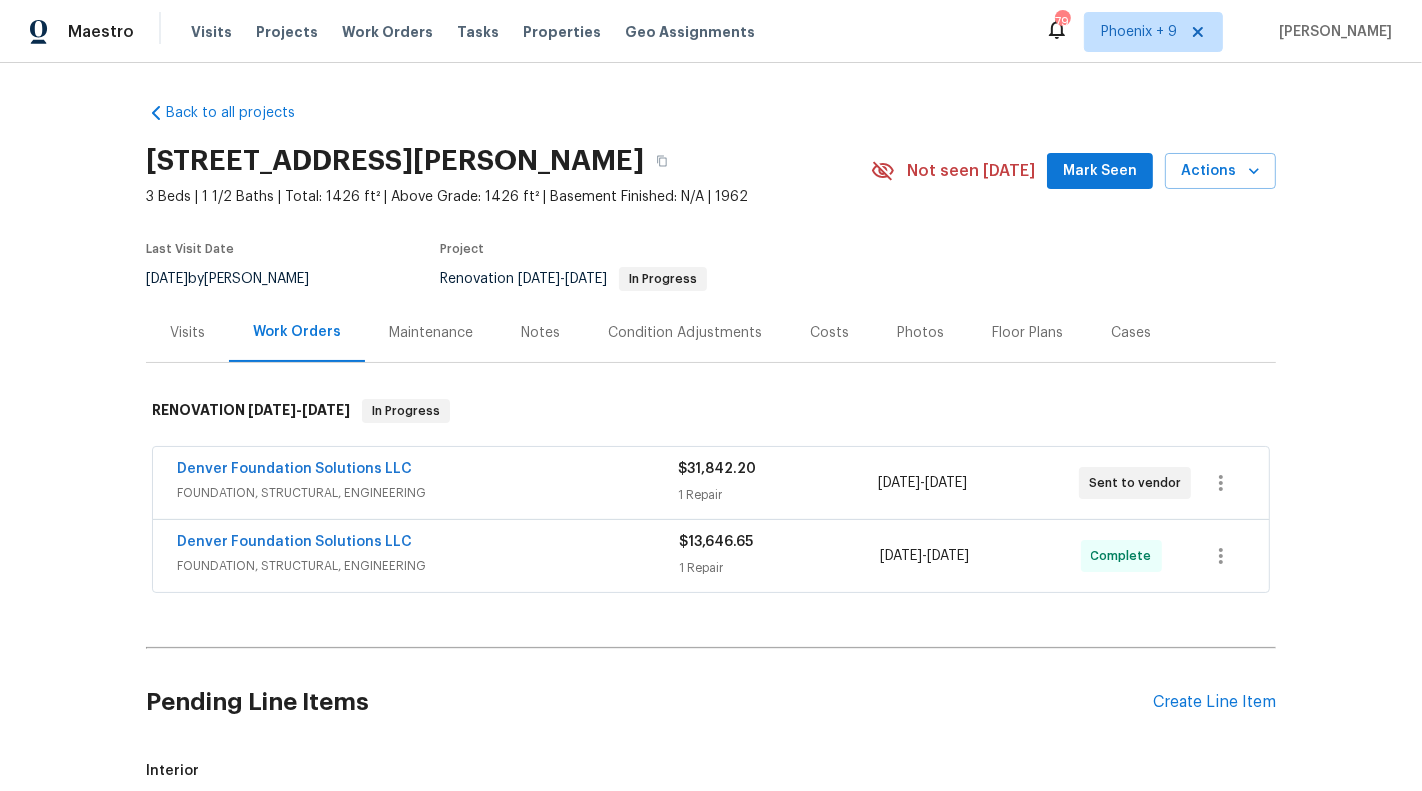 click on "Condition Adjustments" at bounding box center [685, 333] 